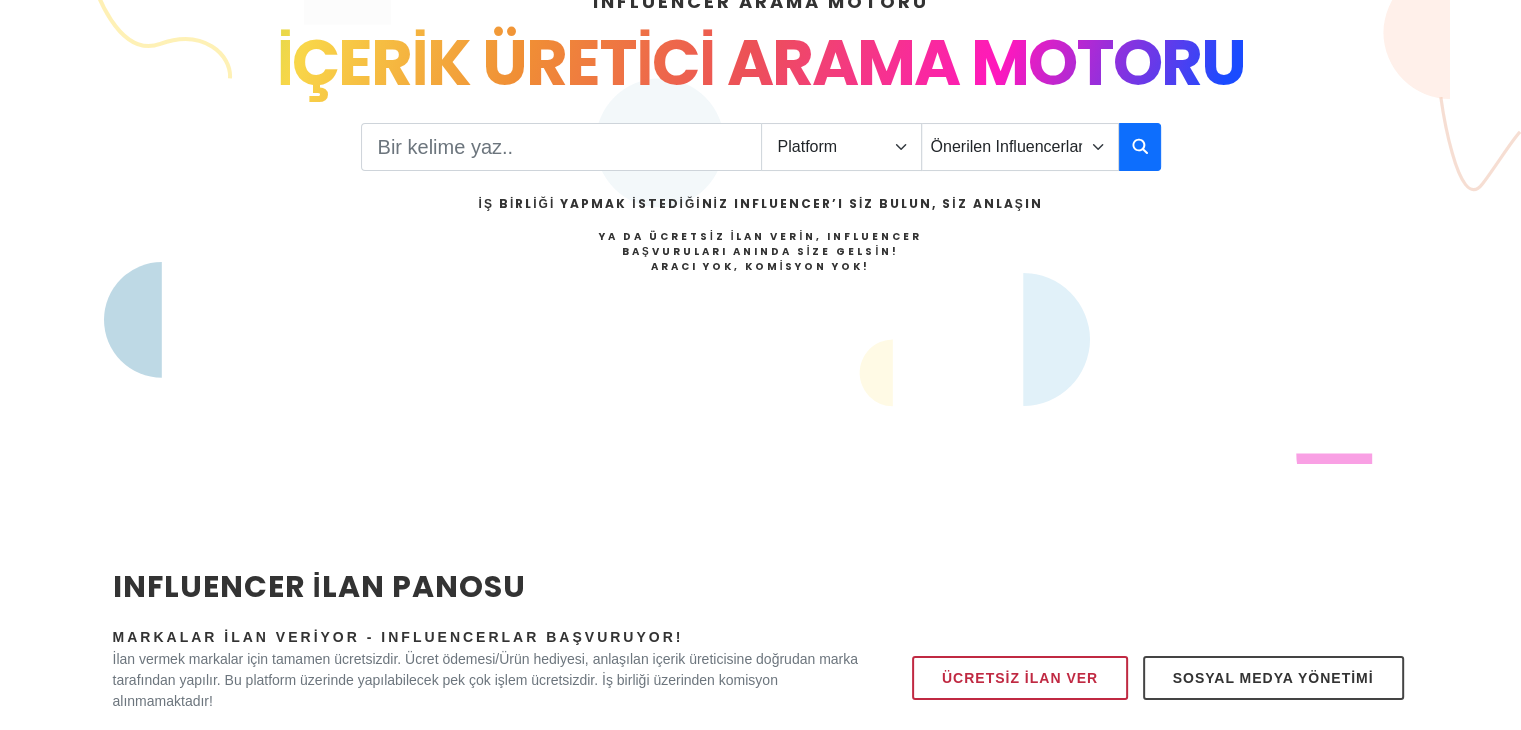 scroll, scrollTop: 0, scrollLeft: 0, axis: both 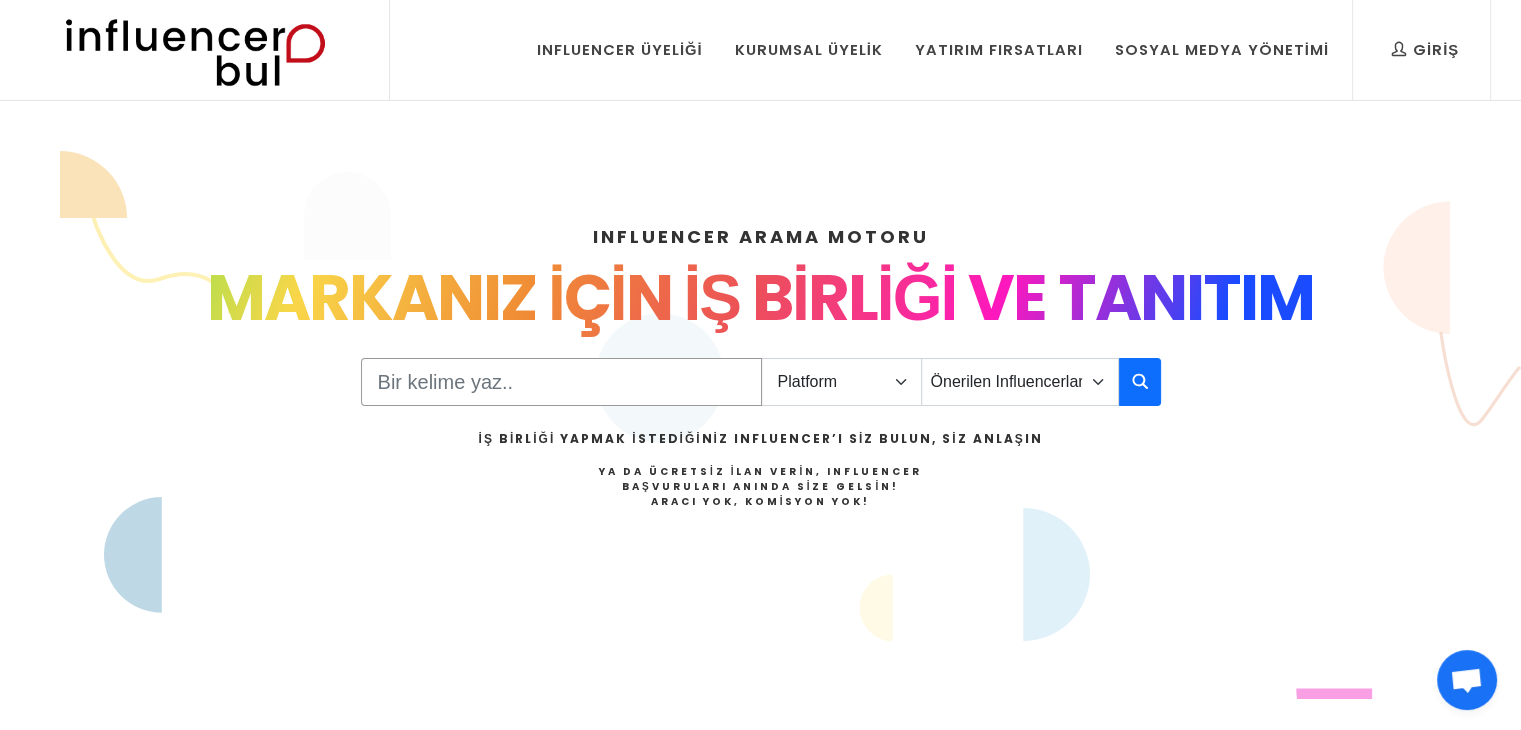 click at bounding box center [561, 382] 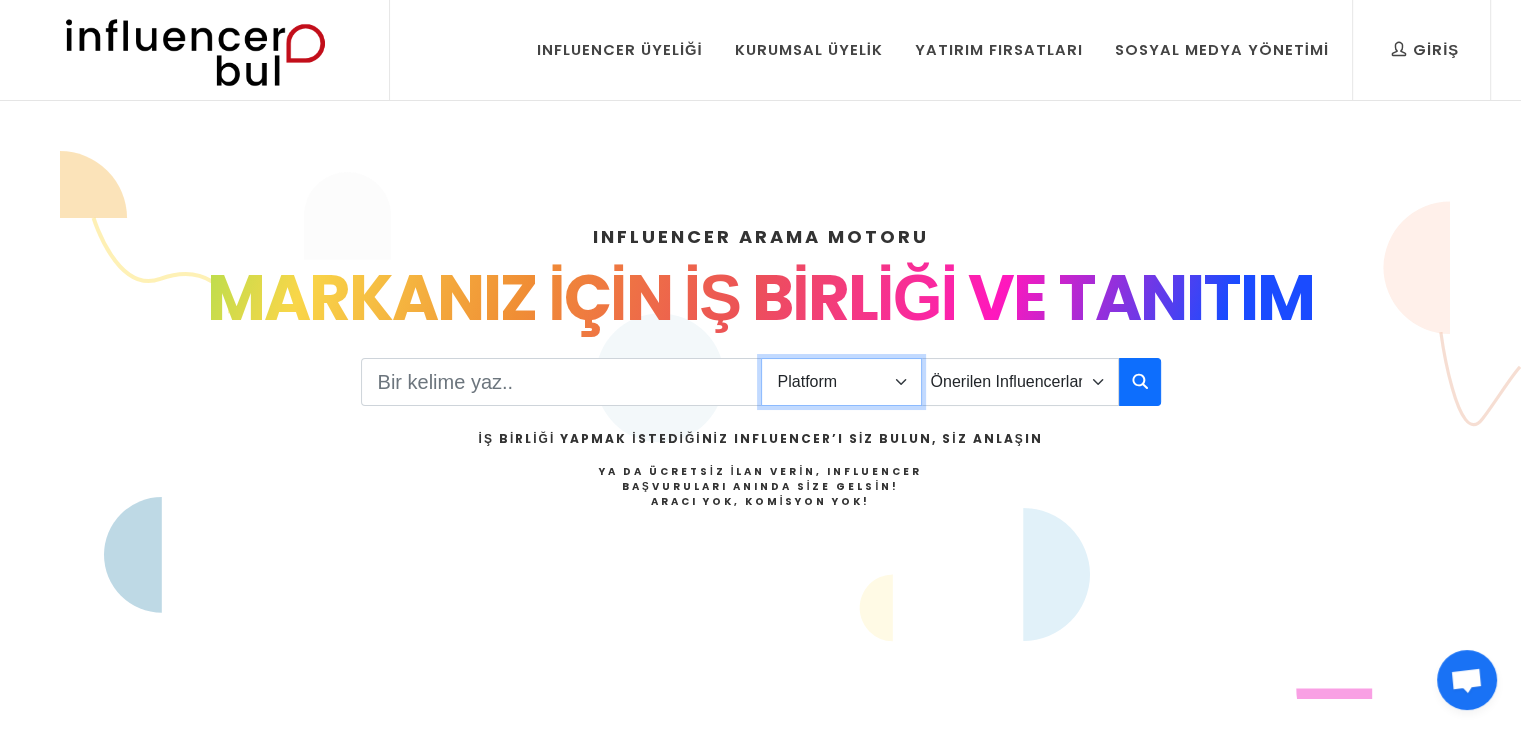 click on "Platform
Instagram
Facebook
Youtube
Tiktok
Twitter
Twitch" at bounding box center (841, 382) 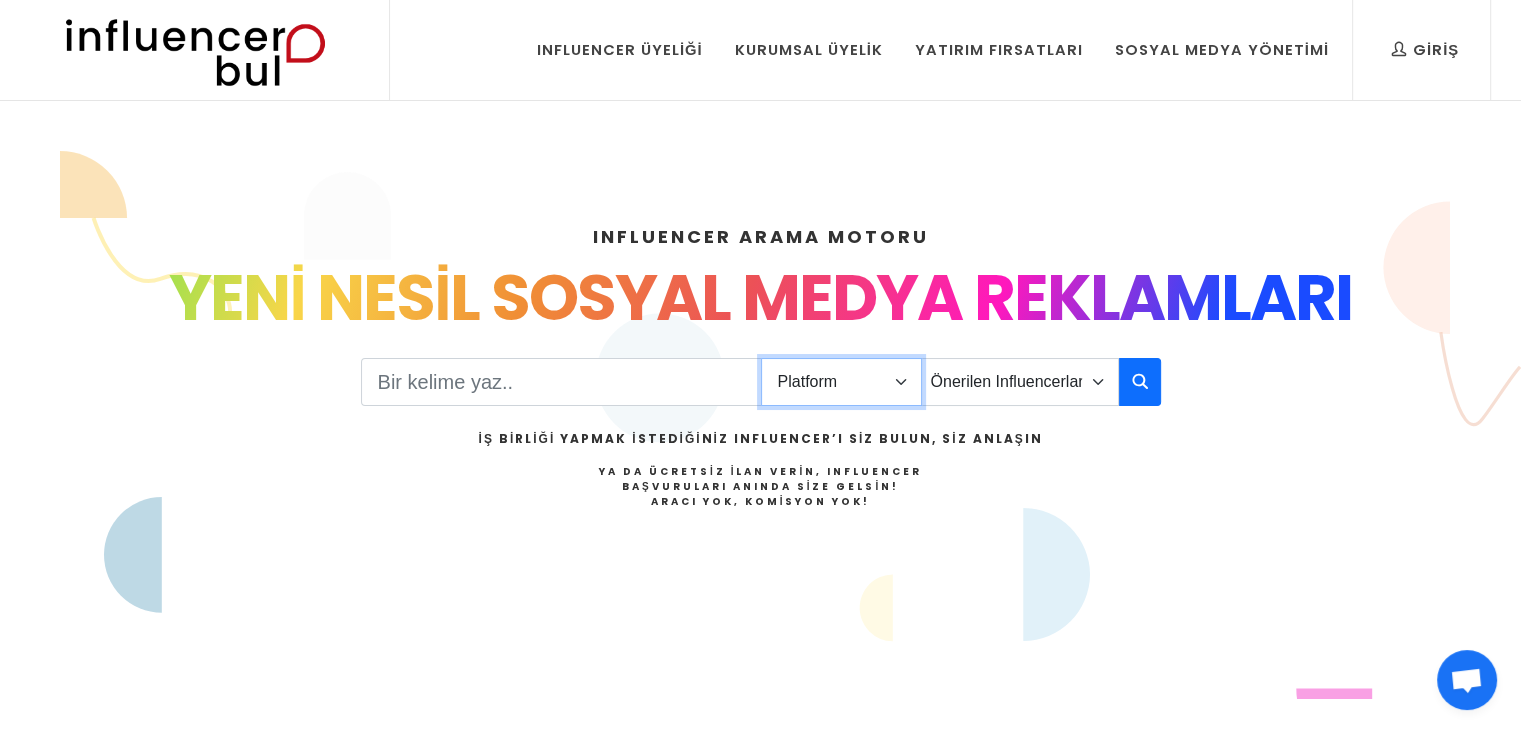select on "1" 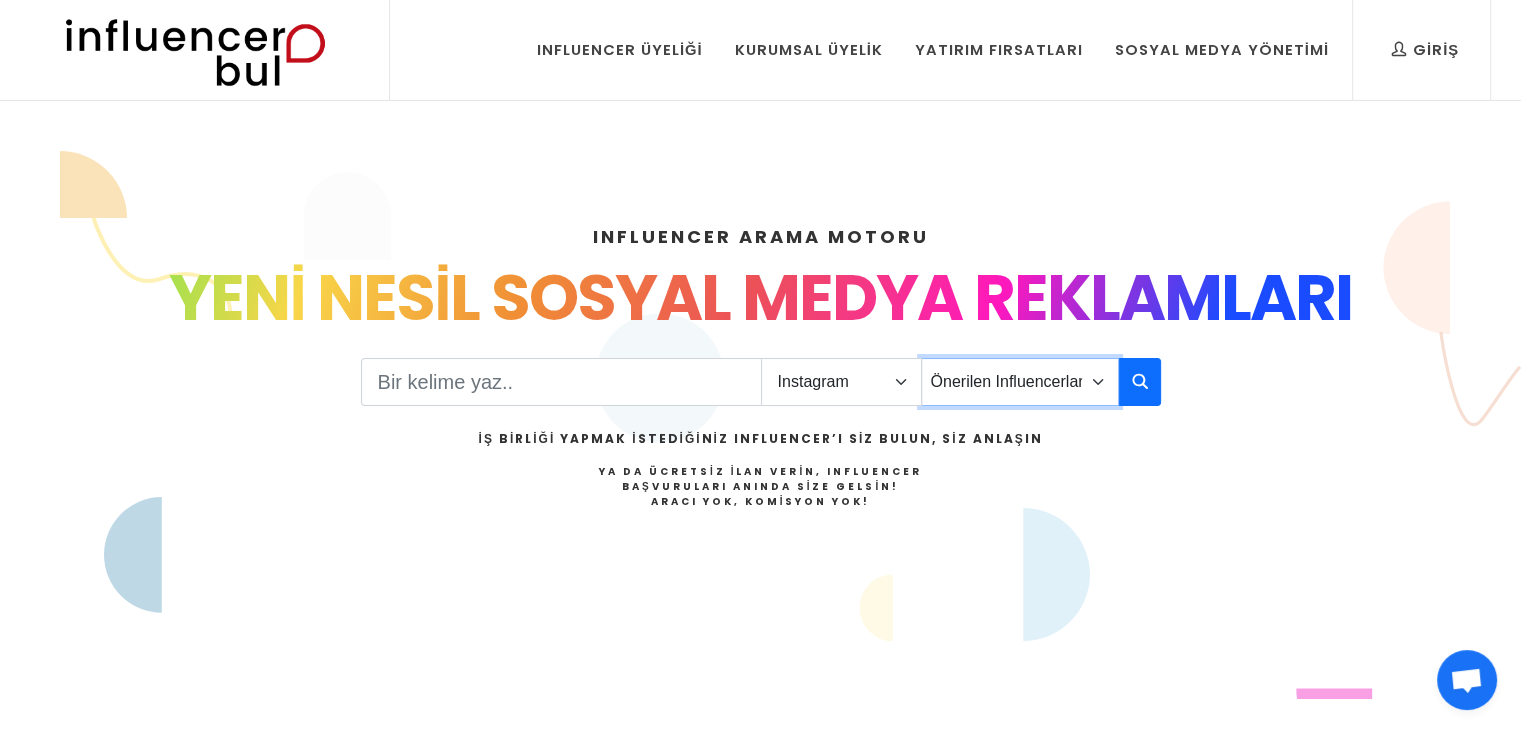 click on "Önerilen Influencerlar
Aile & Çocuk & Ebeveyn
Alışveriş & Giyim & Aksesuar
Araba & Motorsiklet
Astroloji
Bahçe
Bilim
Dans
Doğa & Macera
Ekonomi & Finans & Borsa & Kripto
Emlak & İnşaat
Estetik & Güzellik
Ev & Dekorasyon & Mobilya
Eğitim
Eğlence & Yaşam
Felsefe
Fitnes & Yoga
Fotoğraf
Gezi & Seyahat
Haber & Basın & Yayın
Hayvanlar
Hobi & Deneyim
Kitap & Yazar
Kişisel Gelişim
Komik
Kültür & Sanat
Magazin
Makyaj & Saç
Mimarlık
Moda
Müzik
Oyun - Gaming
Psikoloji
Sağlık & Beslenme
Sinema & Film & Dizi
Siyaset" at bounding box center (1020, 382) 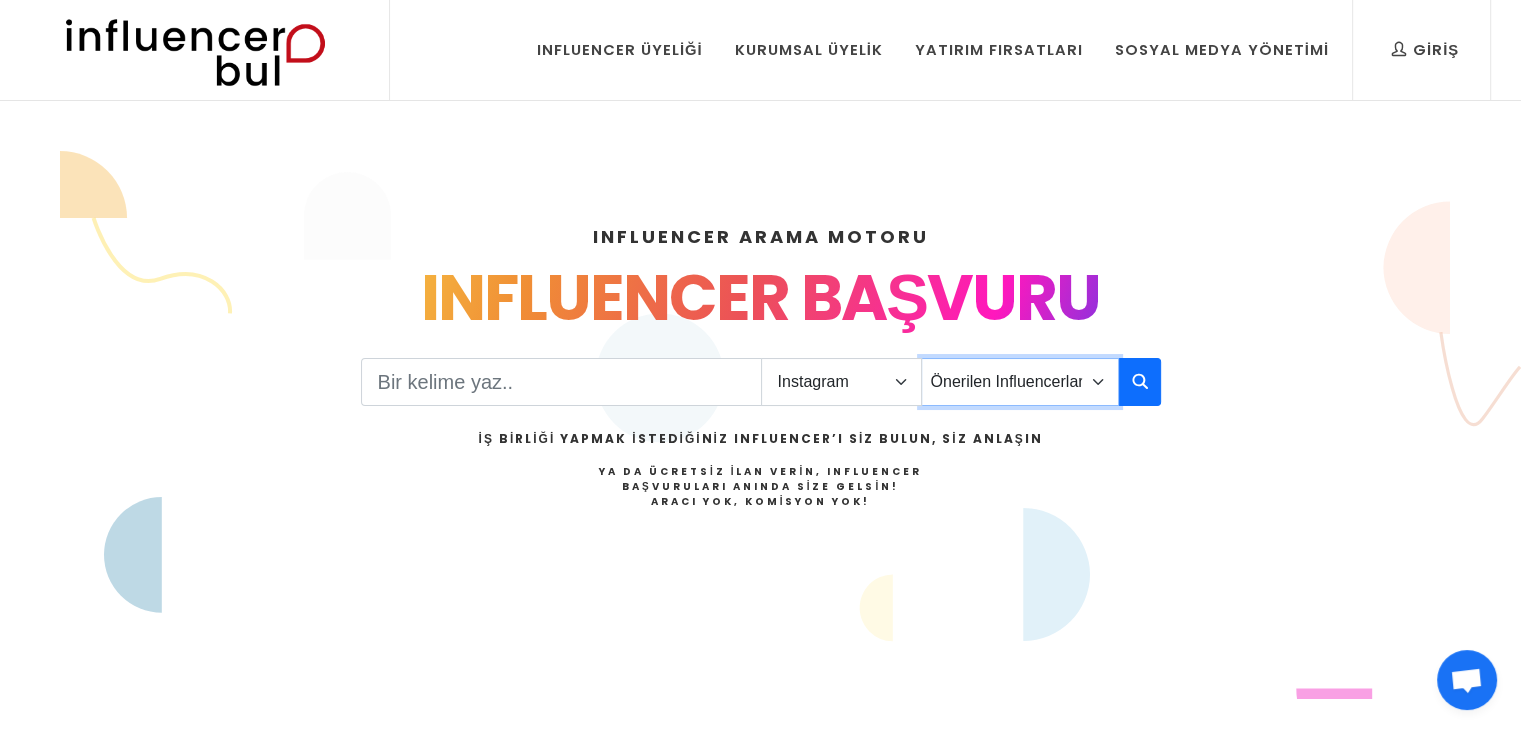 select on "2" 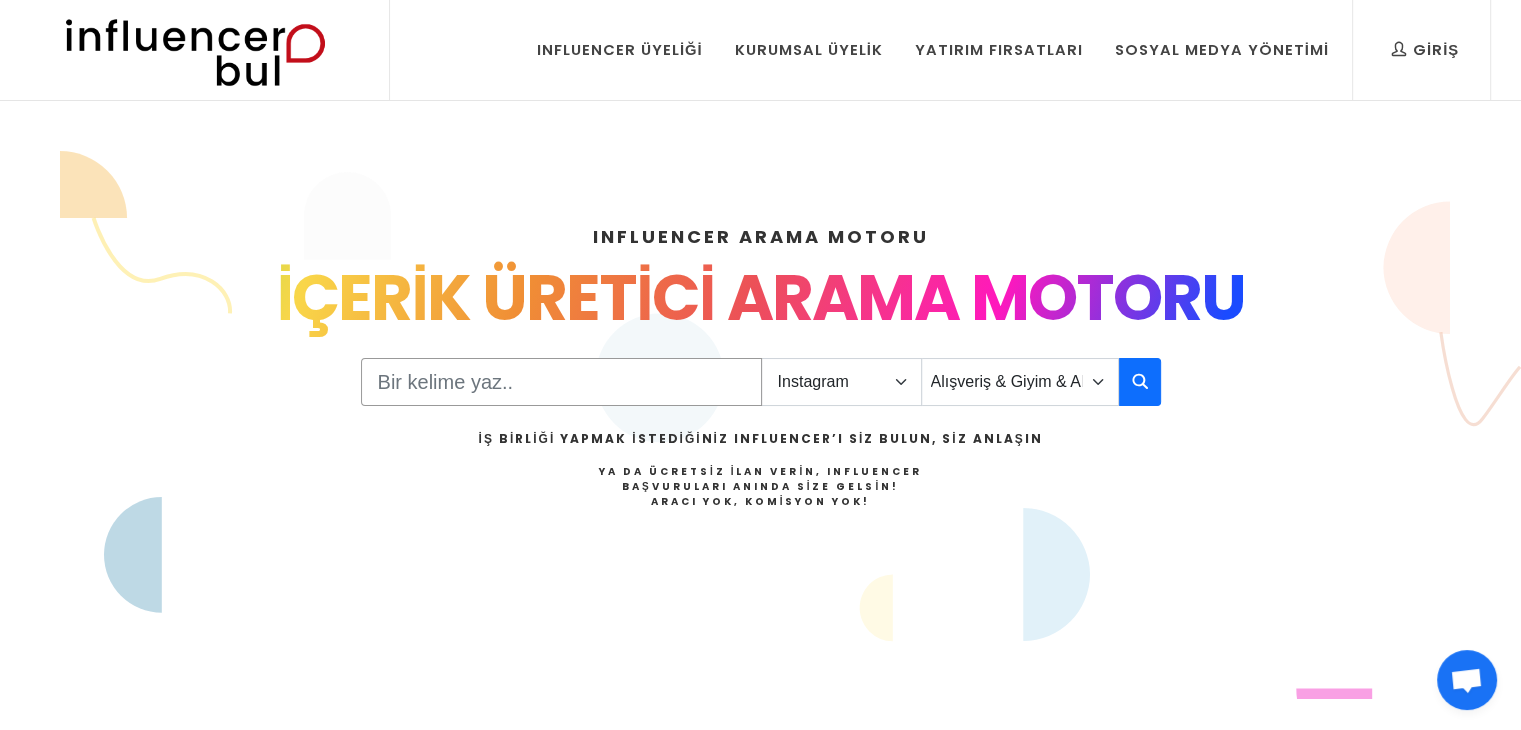 click at bounding box center (561, 382) 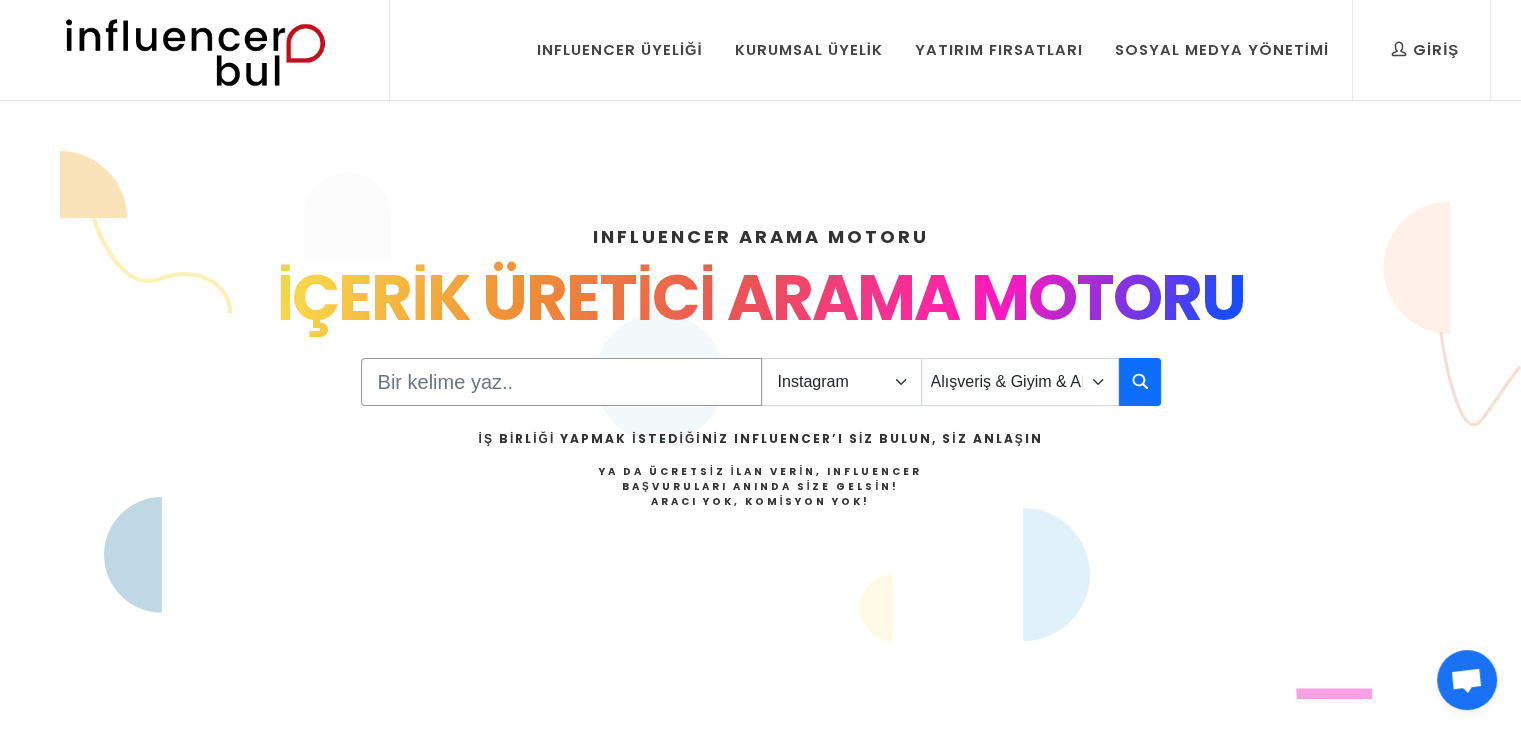 type on "h" 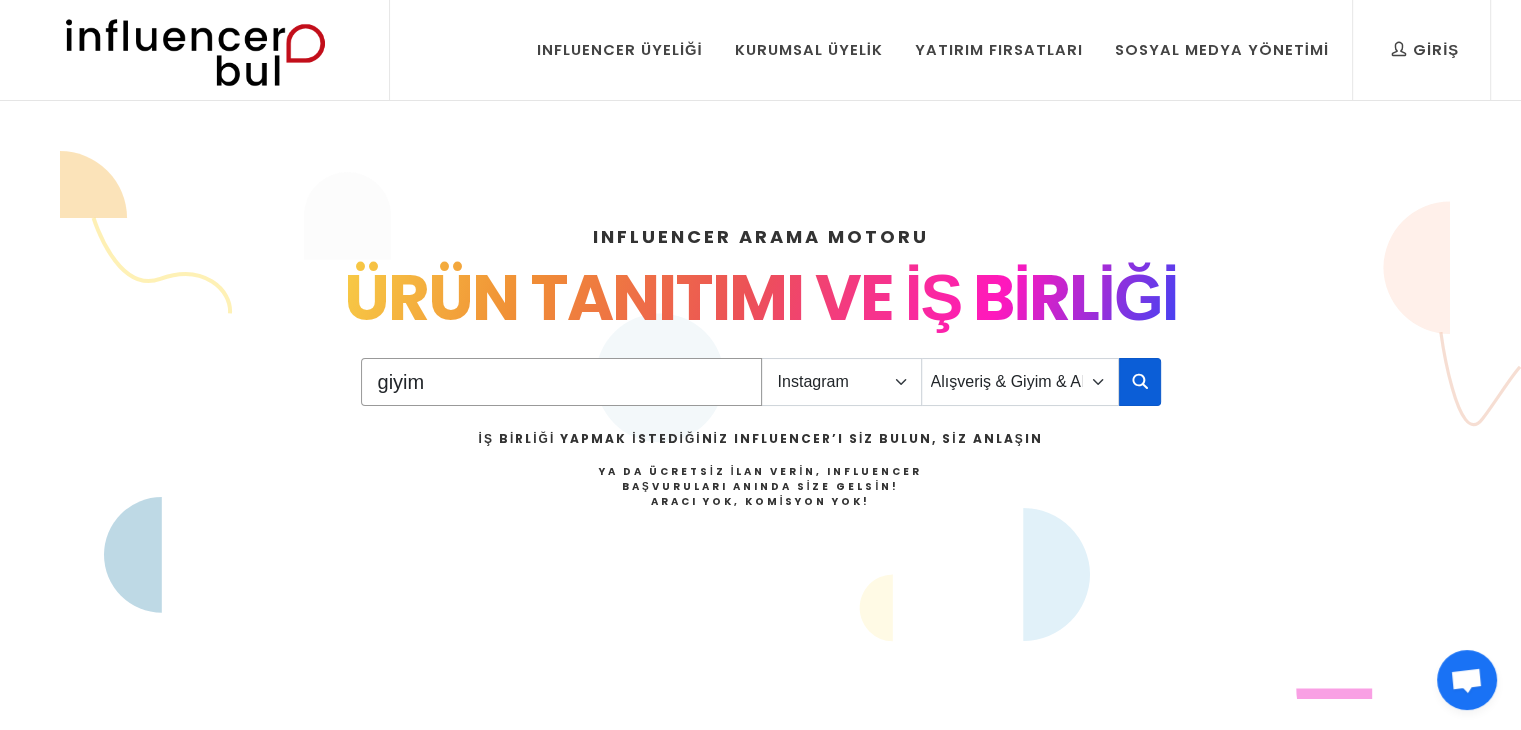 type on "giyim" 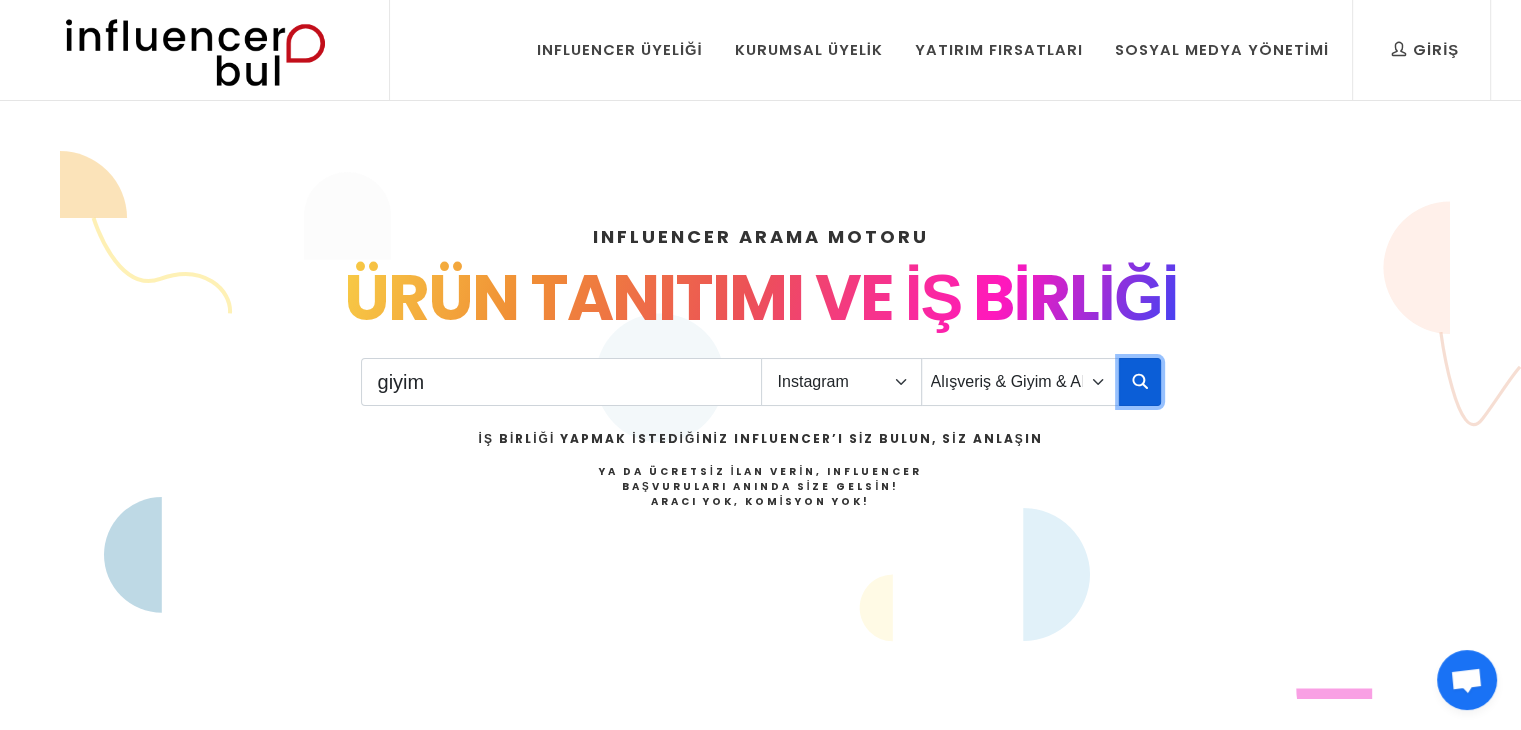 click at bounding box center [1140, 382] 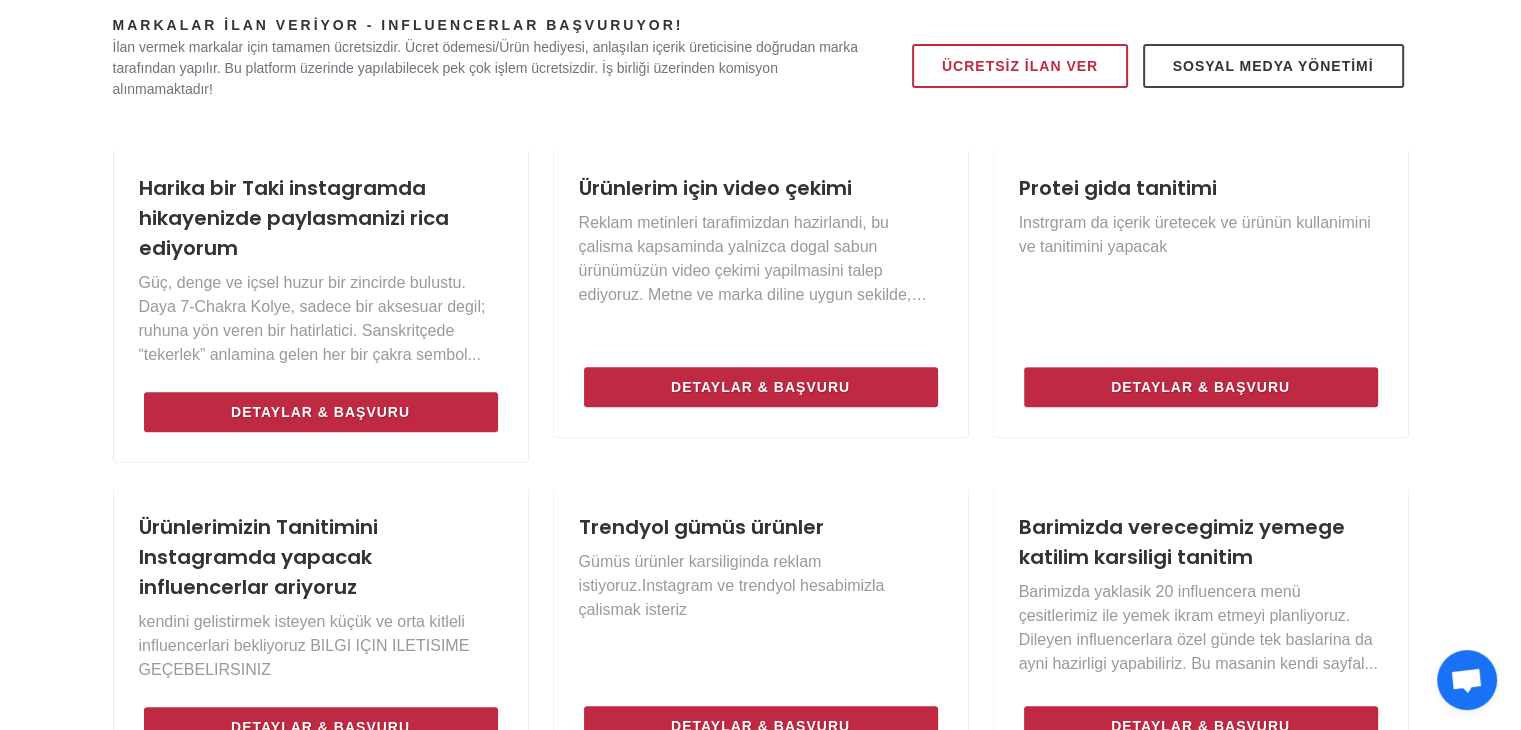 scroll, scrollTop: 900, scrollLeft: 0, axis: vertical 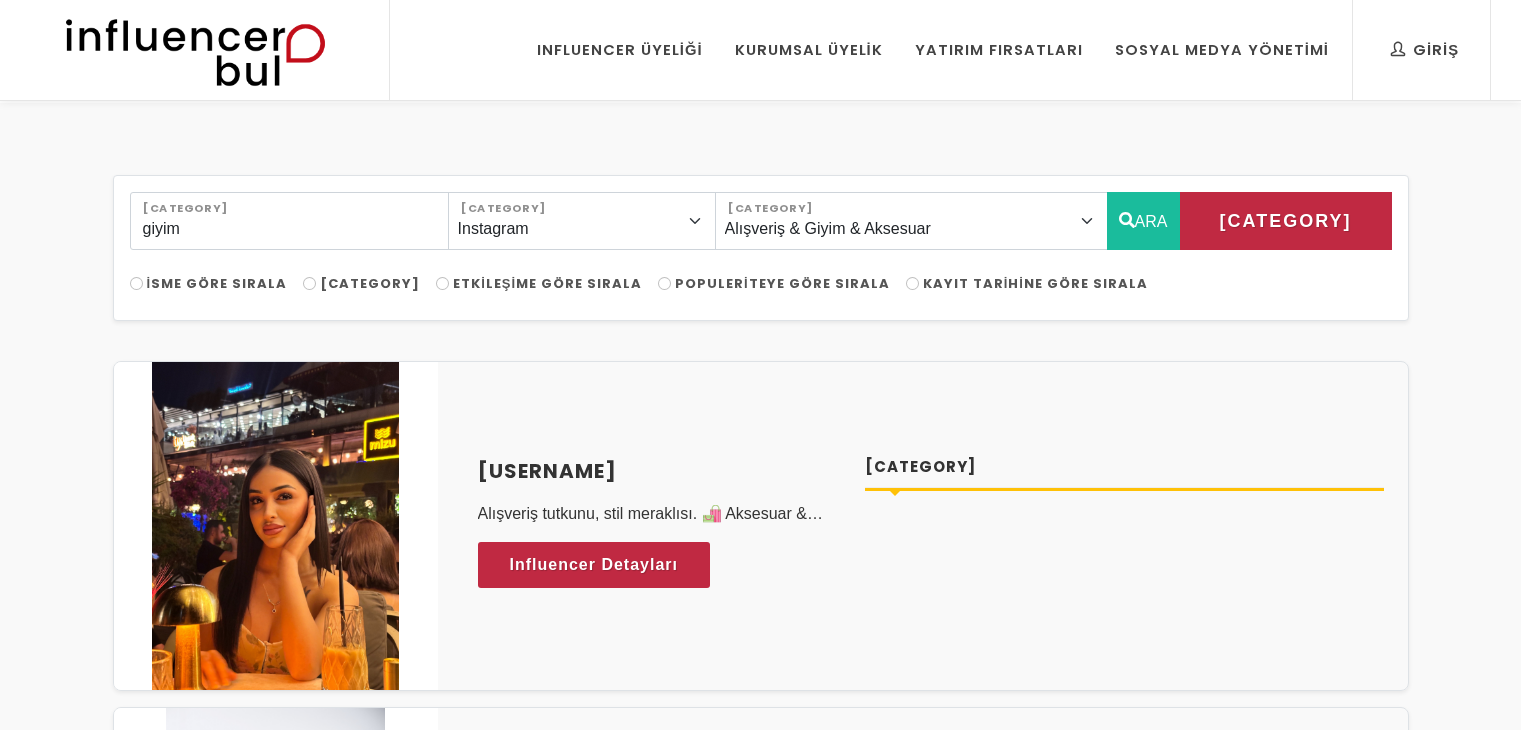 select on "2" 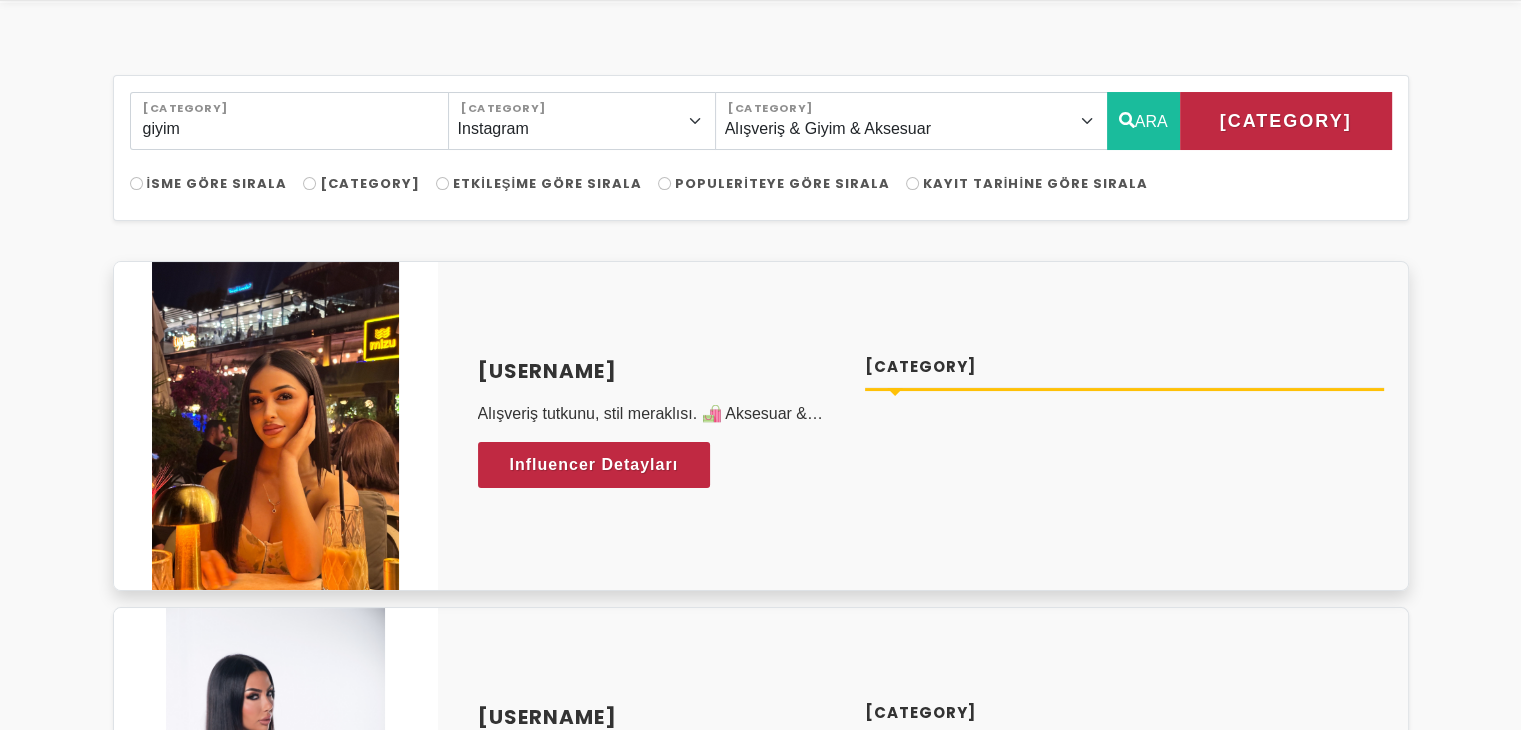 scroll, scrollTop: 0, scrollLeft: 0, axis: both 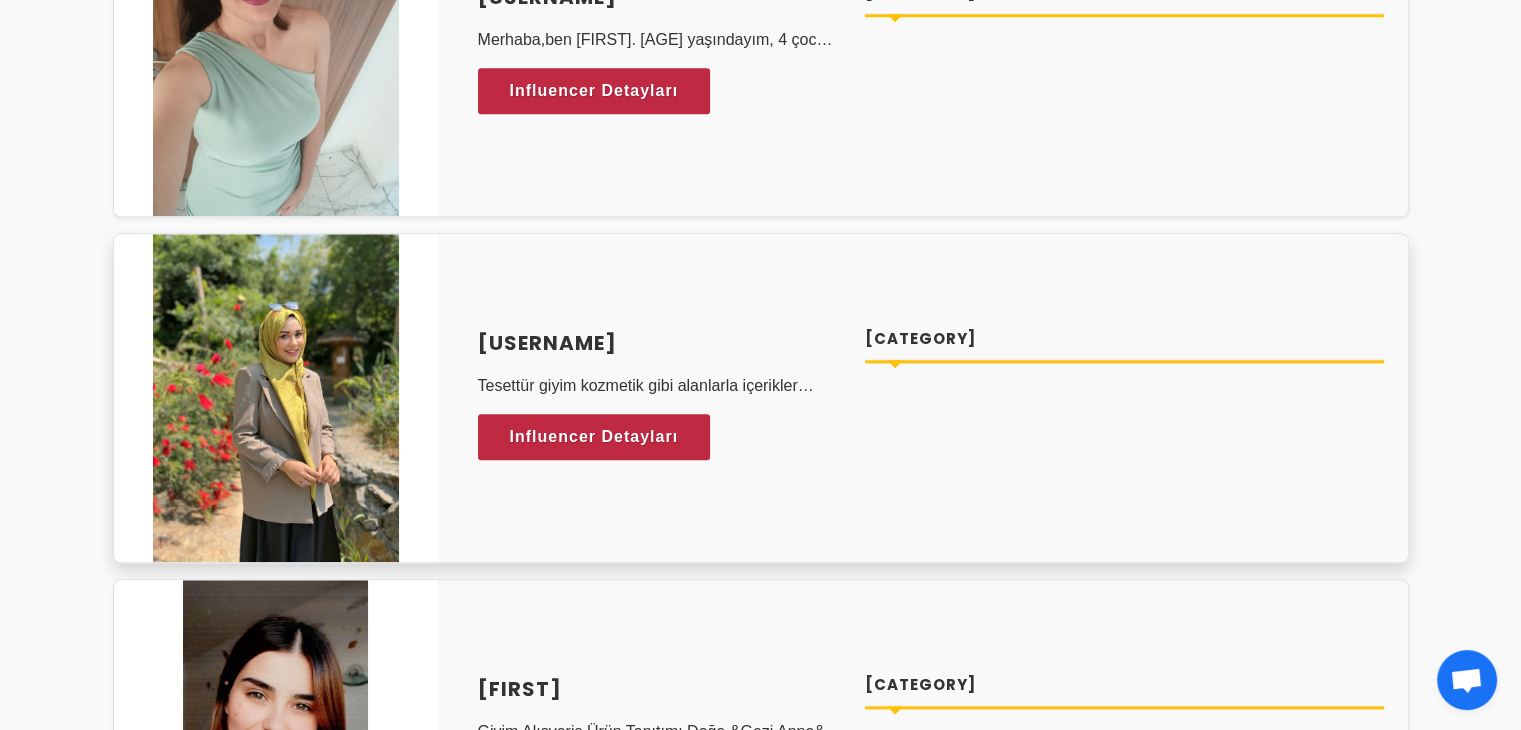 click on "Instagramda giyim, yemek ve seyehat üzerine paylaşımlar yapiyorum.
İngilizce mimarlık okuyorum ve bunun üzerine de paylaşım yapmak istiyorum." at bounding box center [660, 386] 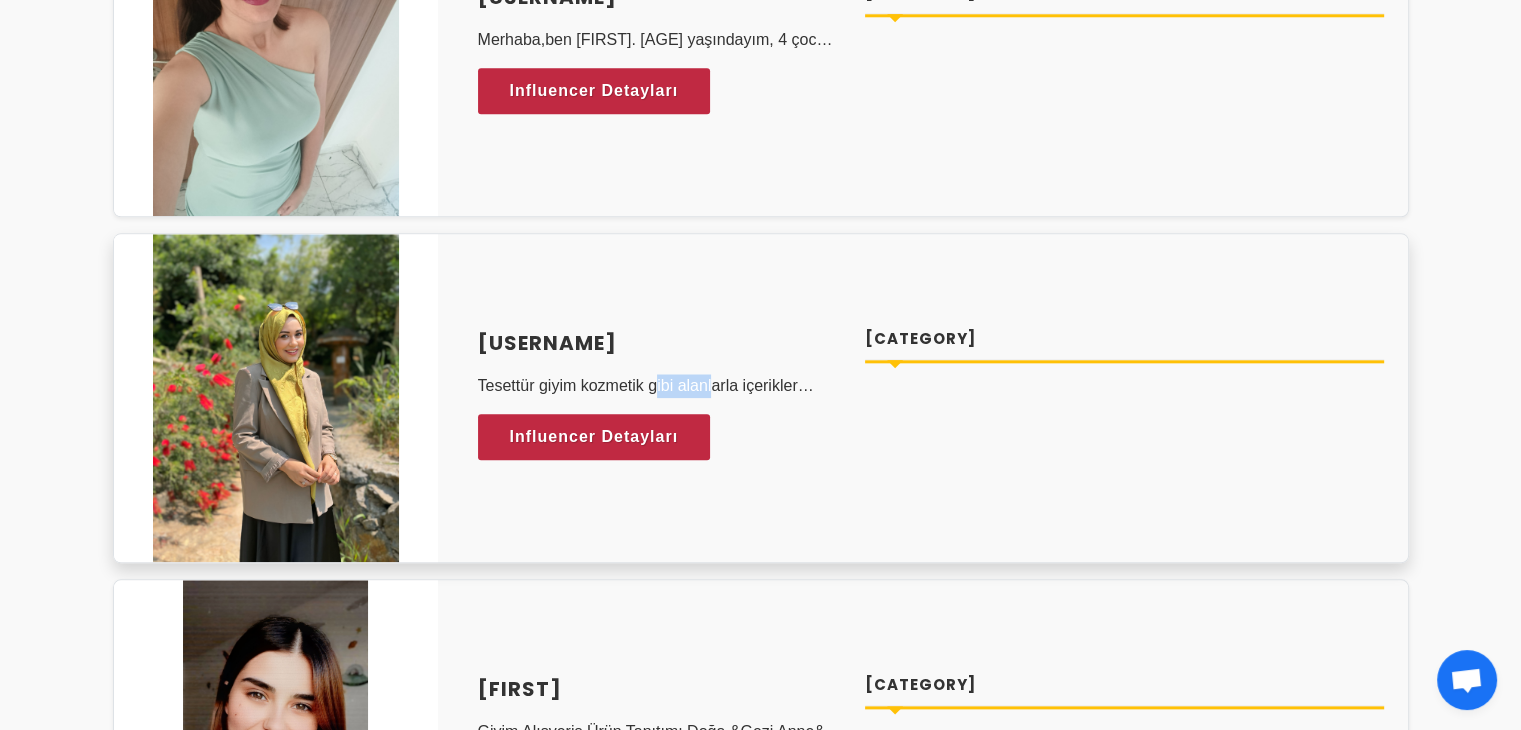 click on "Instagramda giyim, yemek ve seyehat üzerine paylaşımlar yapiyorum.
İngilizce mimarlık okuyorum ve bunun üzerine de paylaşım yapmak istiyorum." at bounding box center (660, 386) 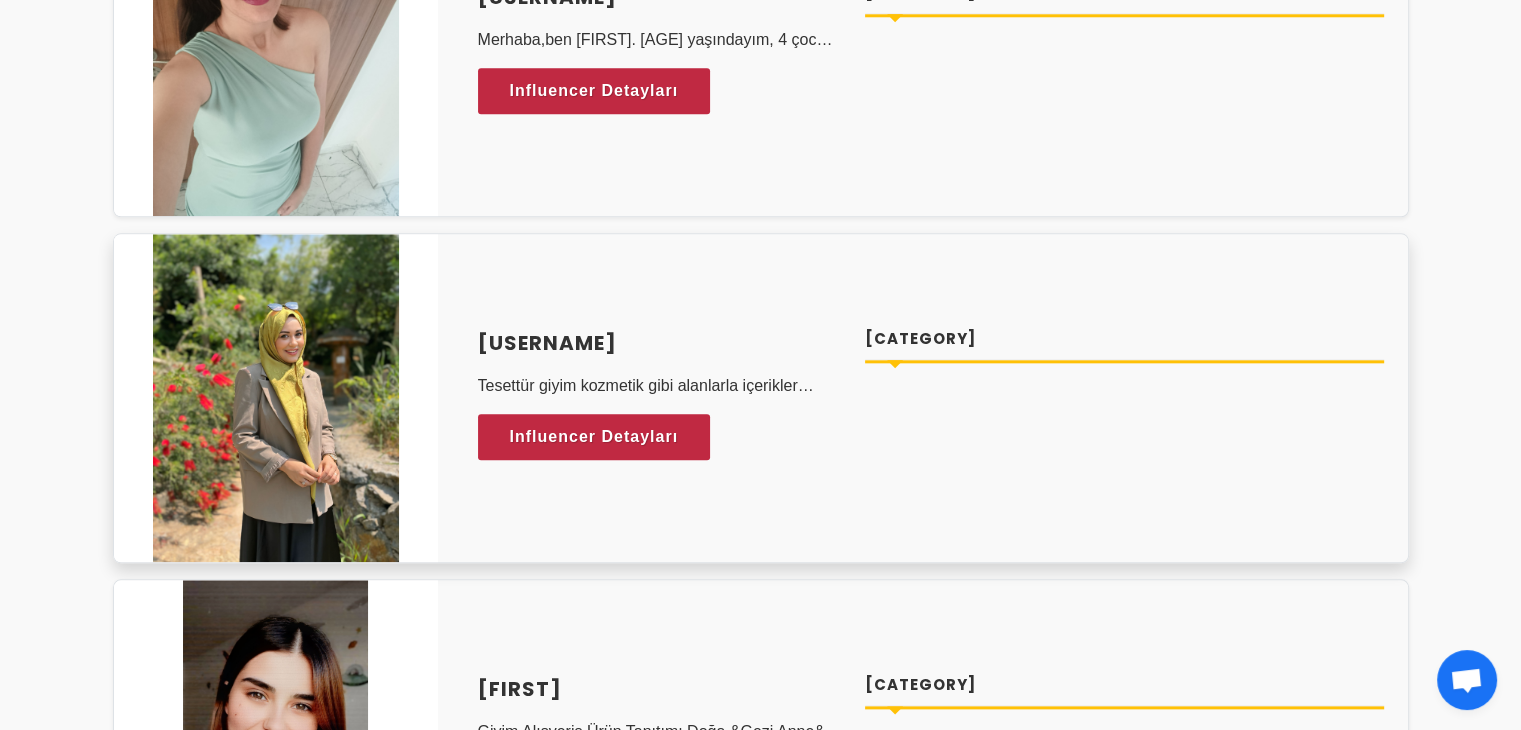 click on "Instagramda giyim, yemek ve seyehat üzerine paylaşımlar yapiyorum.
İngilizce mimarlık okuyorum ve bunun üzerine de paylaşım yapmak istiyorum." at bounding box center [660, 386] 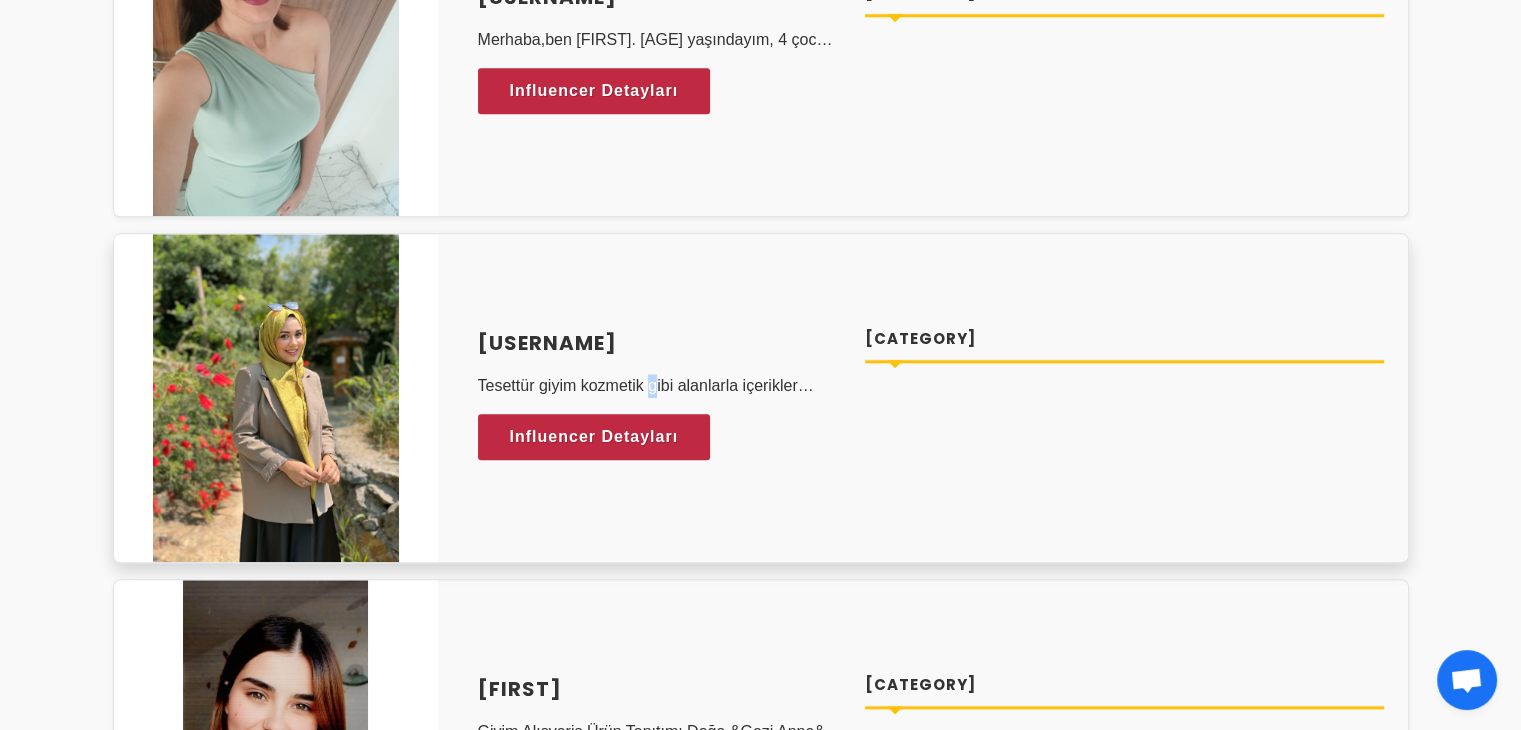 click on "Instagramda giyim, yemek ve seyehat üzerine paylaşımlar yapiyorum.
İngilizce mimarlık okuyorum ve bunun üzerine de paylaşım yapmak istiyorum." at bounding box center [660, 386] 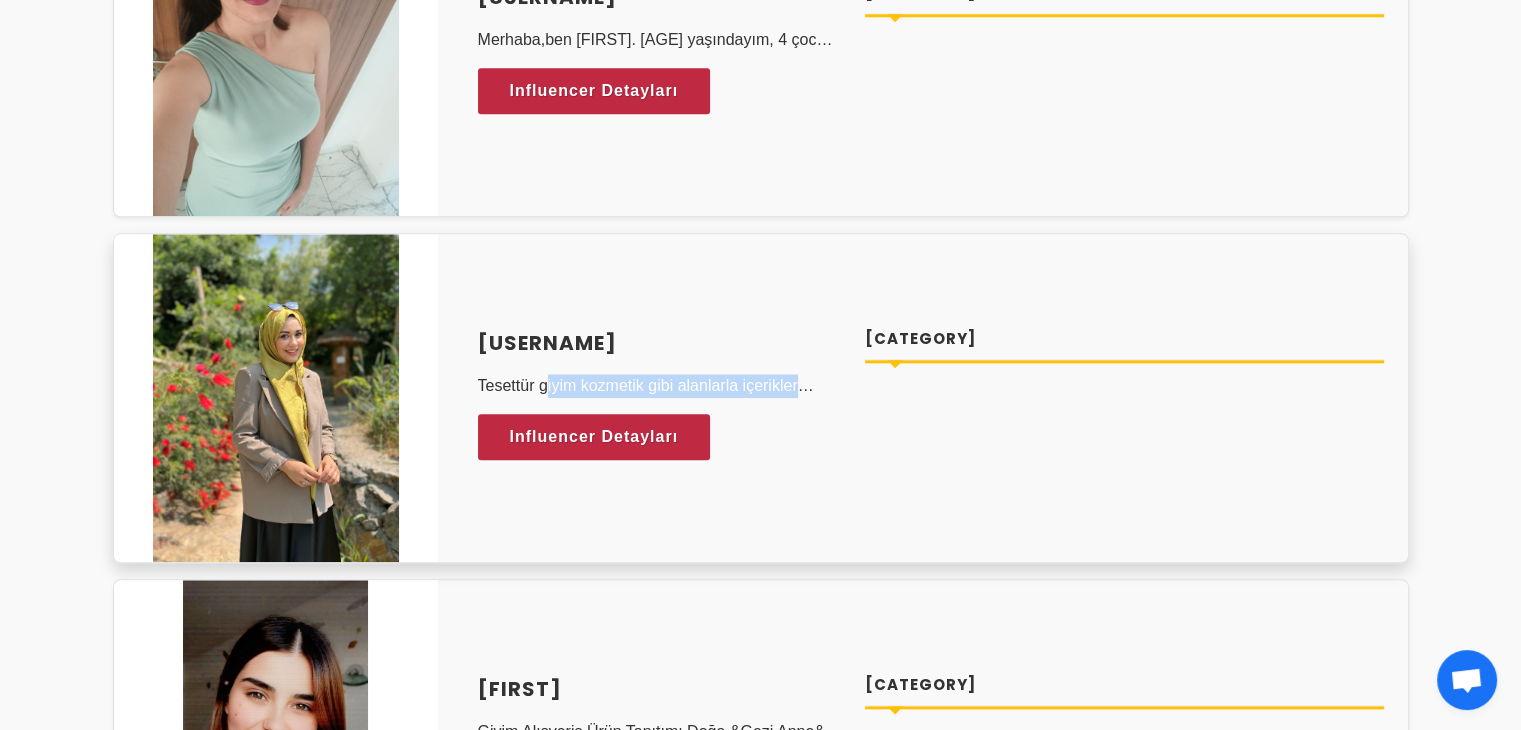 click on "Instagramda giyim, yemek ve seyehat üzerine paylaşımlar yapiyorum.
İngilizce mimarlık okuyorum ve bunun üzerine de paylaşım yapmak istiyorum." at bounding box center [660, 386] 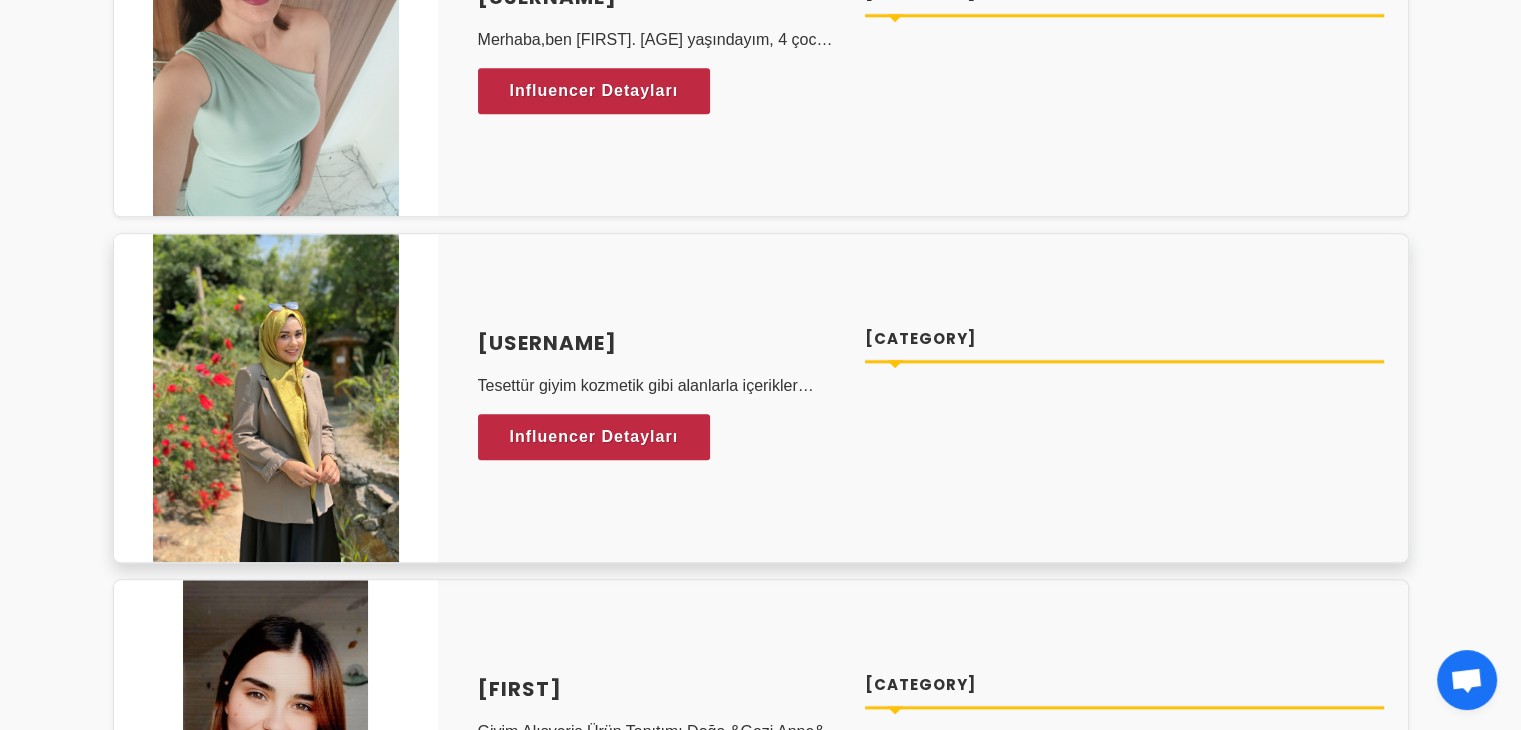 click on "Instagramda giyim, yemek ve seyehat üzerine paylaşımlar yapiyorum.
İngilizce mimarlık okuyorum ve bunun üzerine de paylaşım yapmak istiyorum." at bounding box center (660, 386) 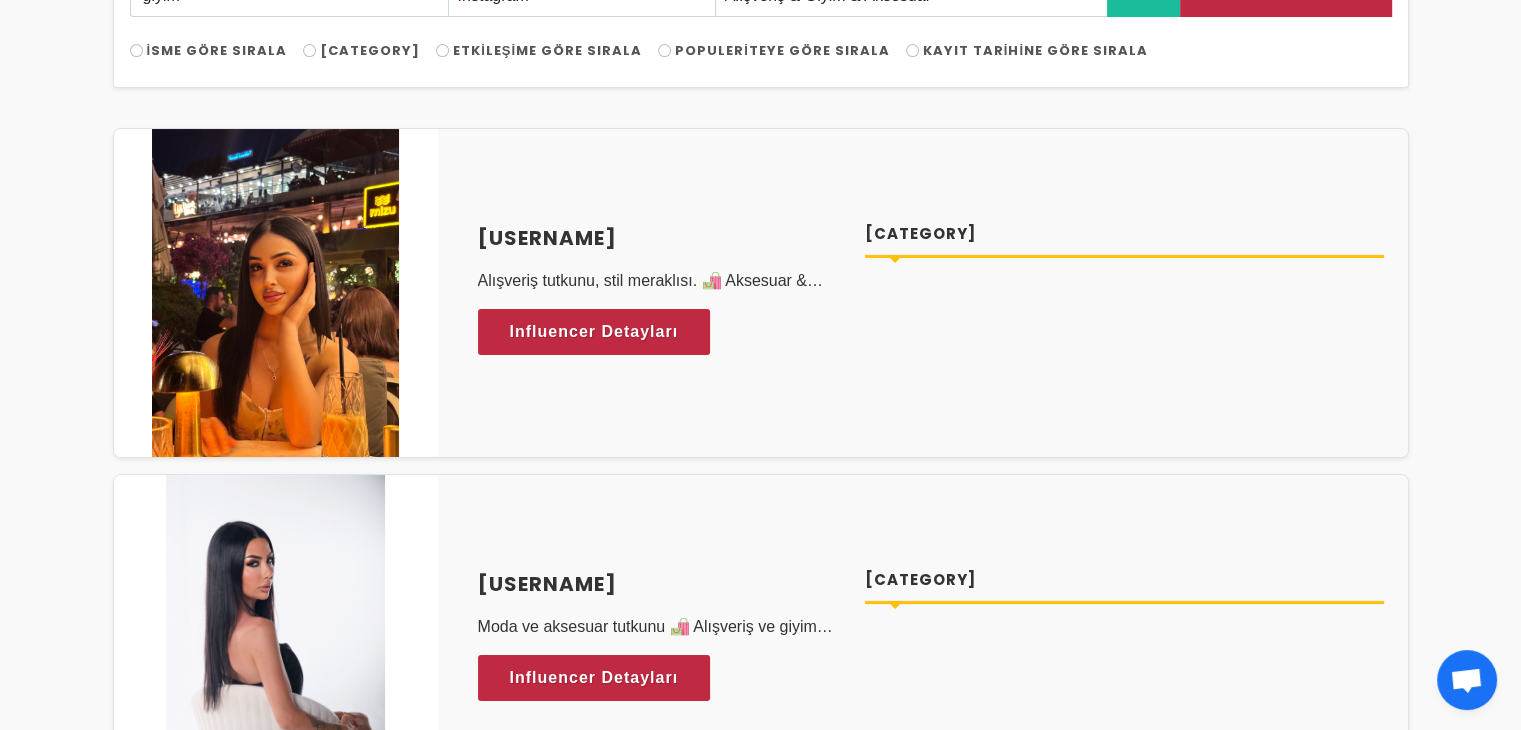 scroll, scrollTop: 200, scrollLeft: 0, axis: vertical 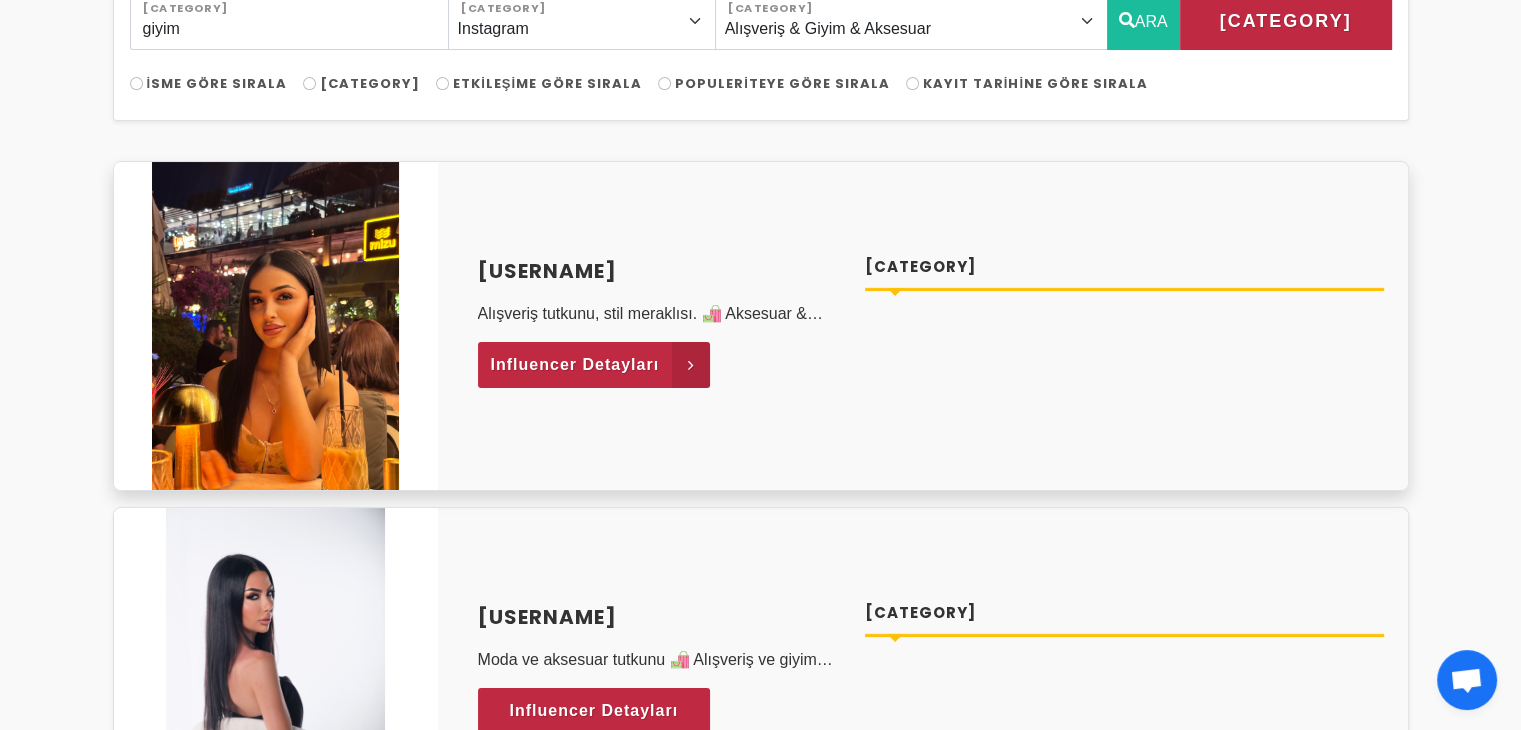 click on "Influencer Detayları" at bounding box center (594, 365) 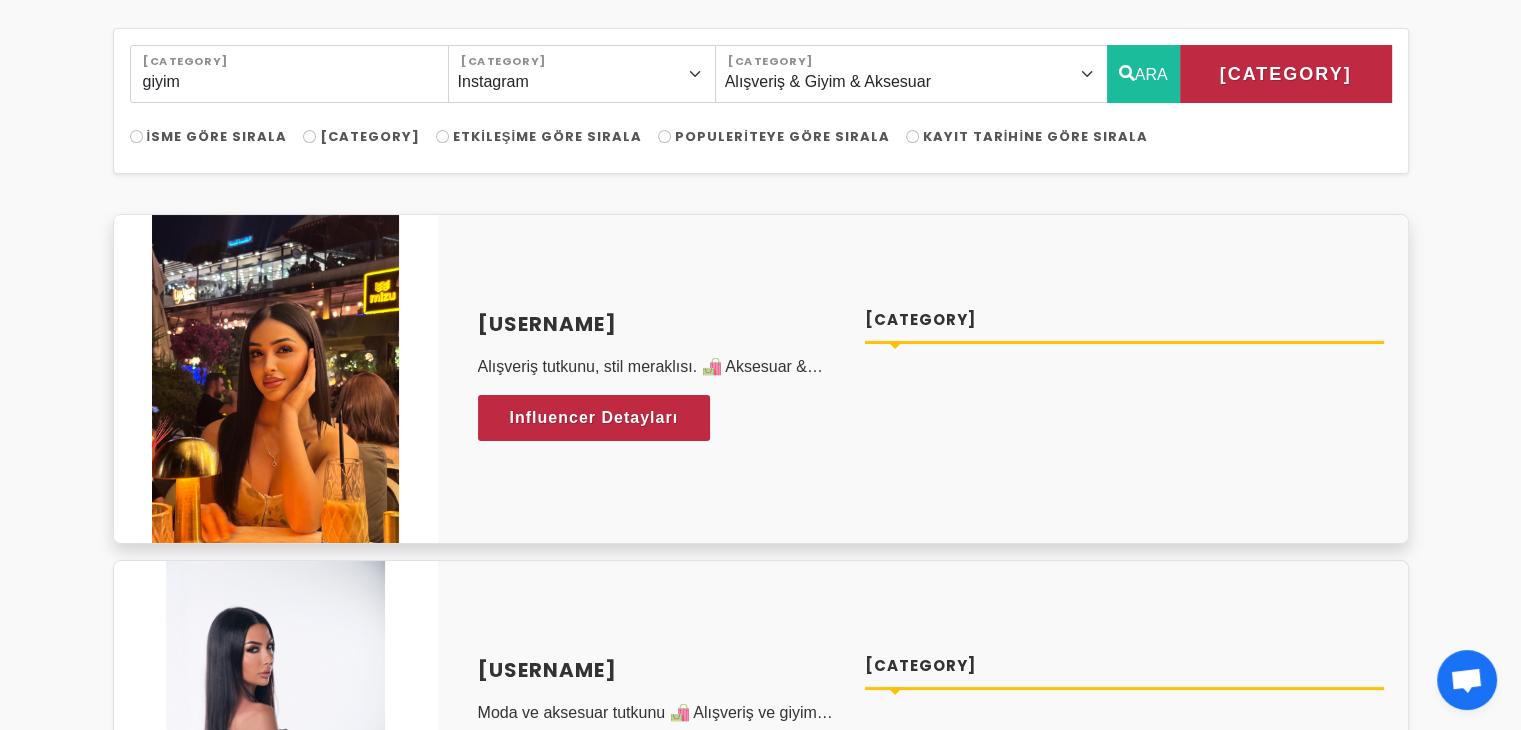 scroll, scrollTop: 100, scrollLeft: 0, axis: vertical 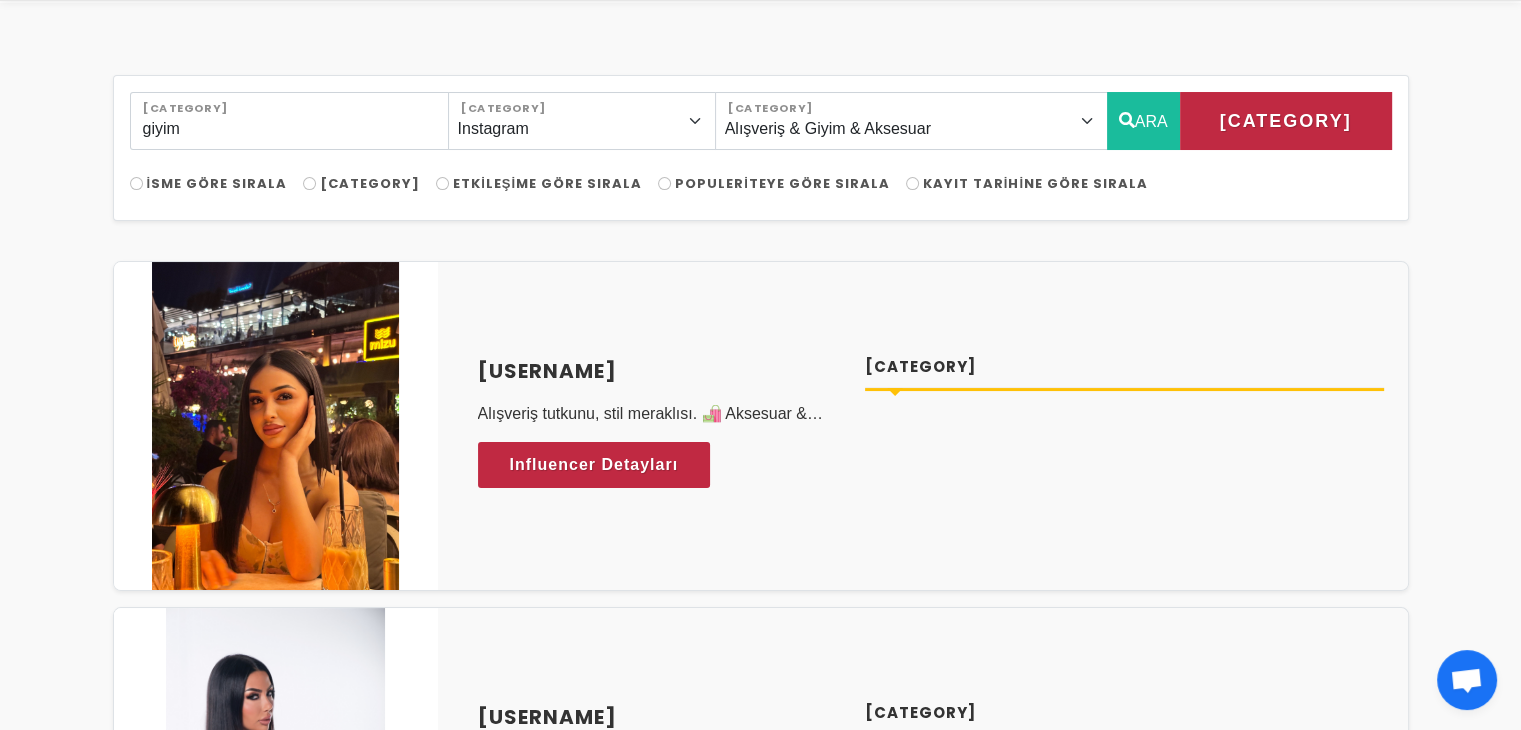 click on "Takipçi Sayısına Göre Sırala" at bounding box center [370, 183] 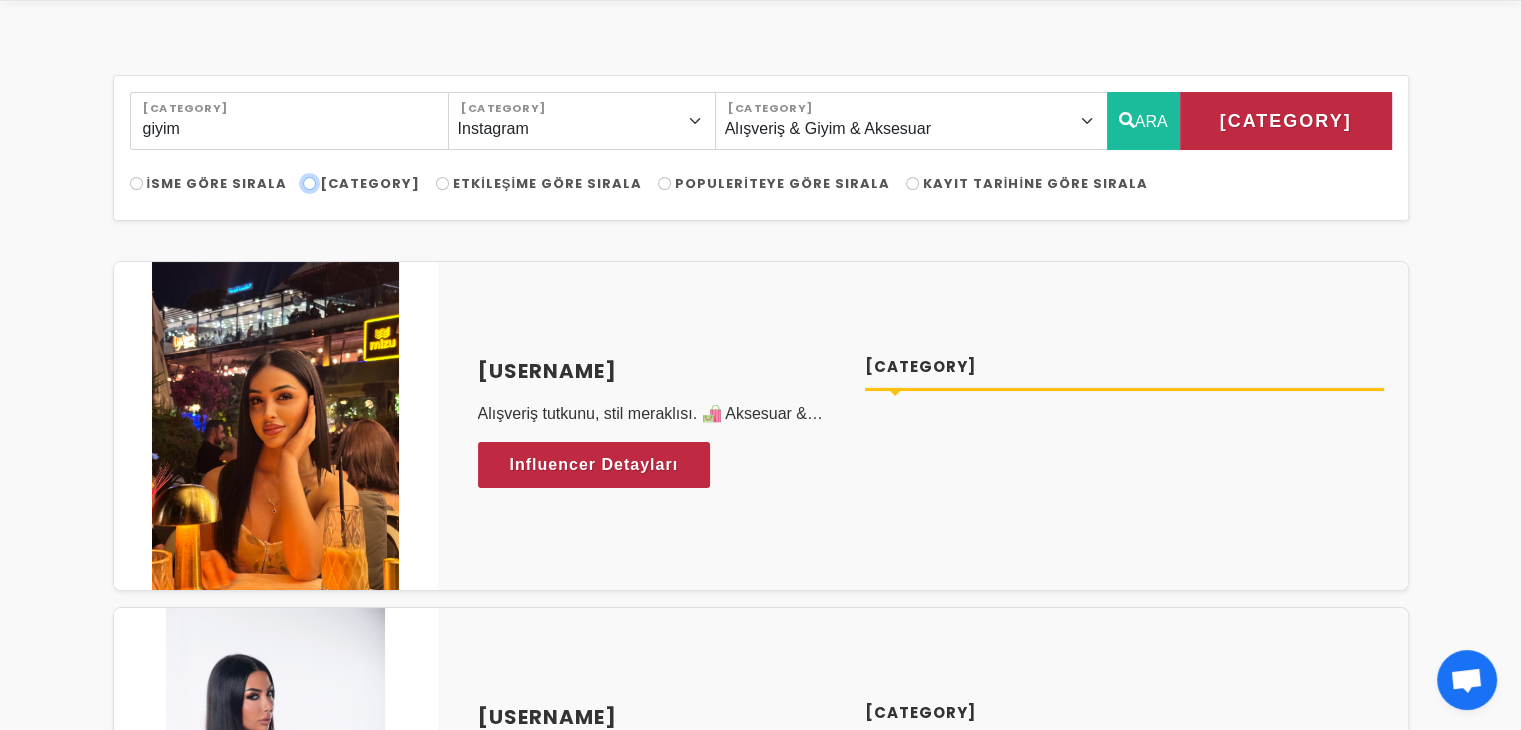 click on "Takipçi Sayısına Göre Sırala" at bounding box center (309, 183) 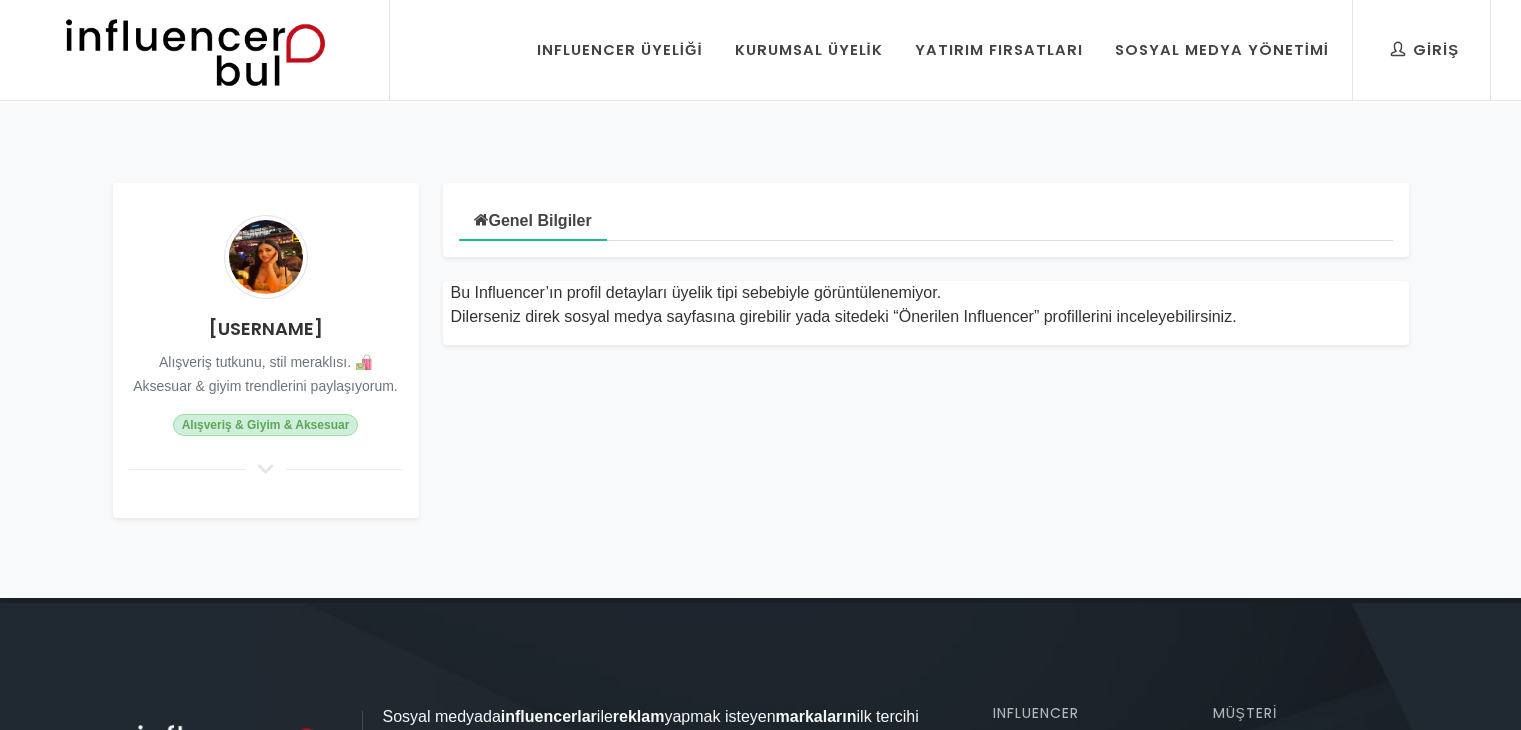 scroll, scrollTop: 0, scrollLeft: 0, axis: both 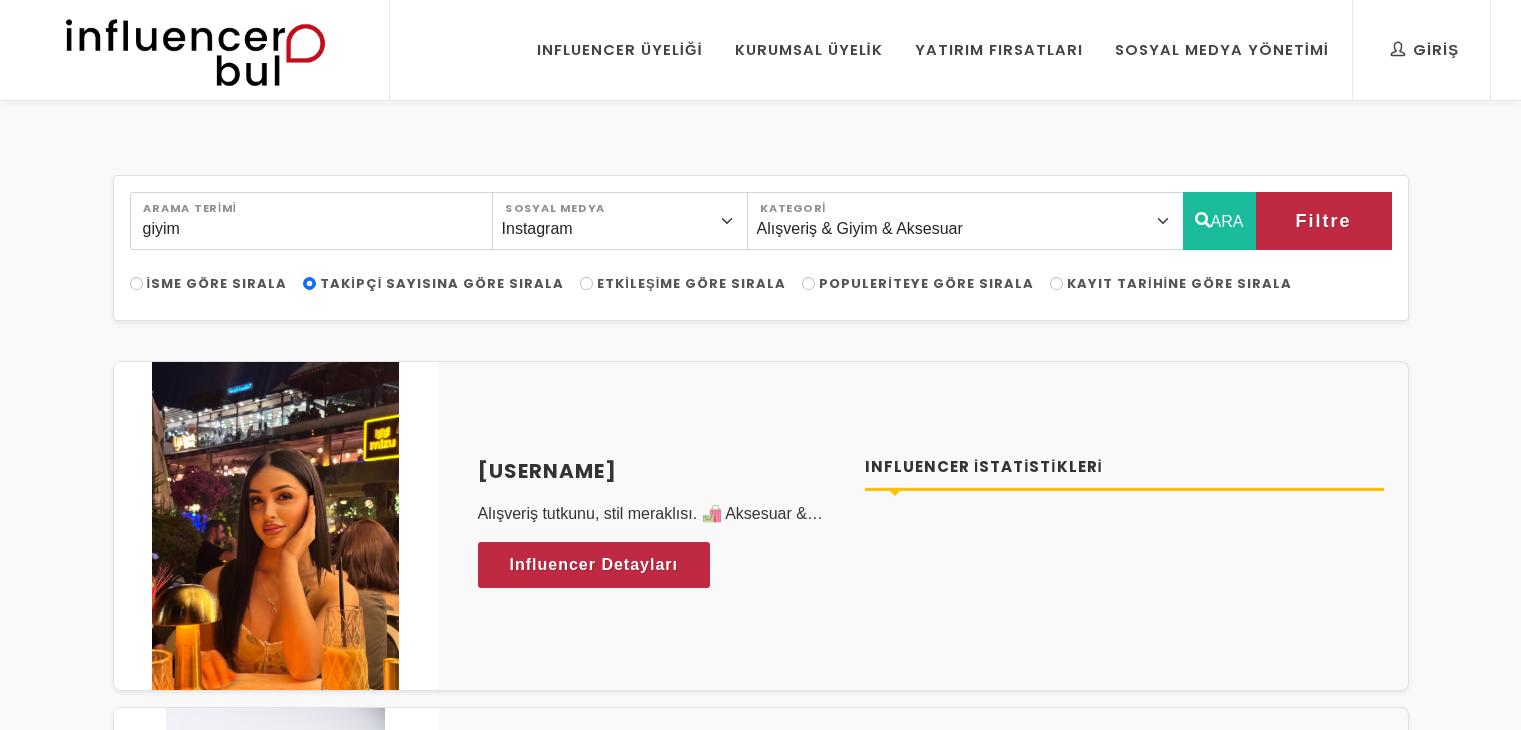 select on "2" 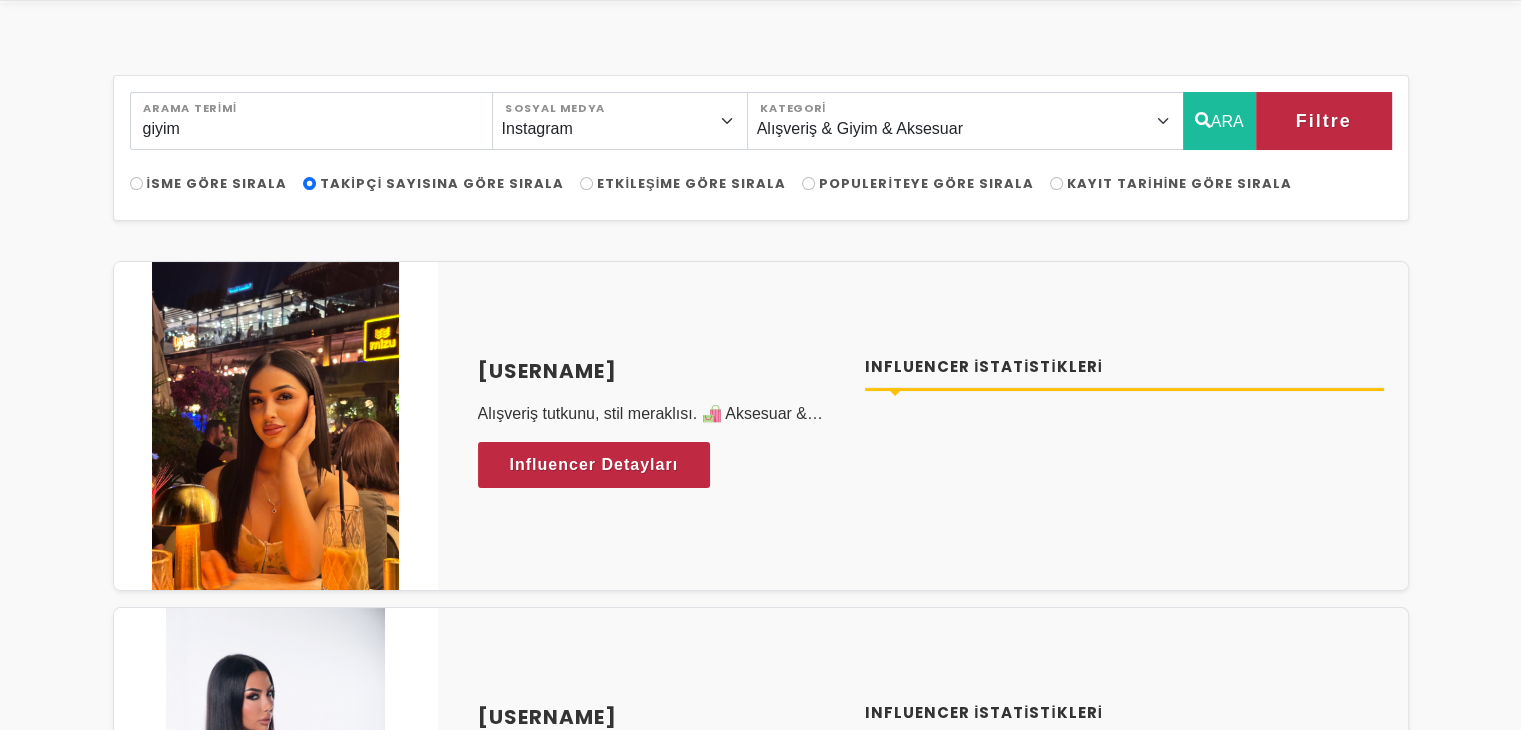 scroll, scrollTop: 0, scrollLeft: 0, axis: both 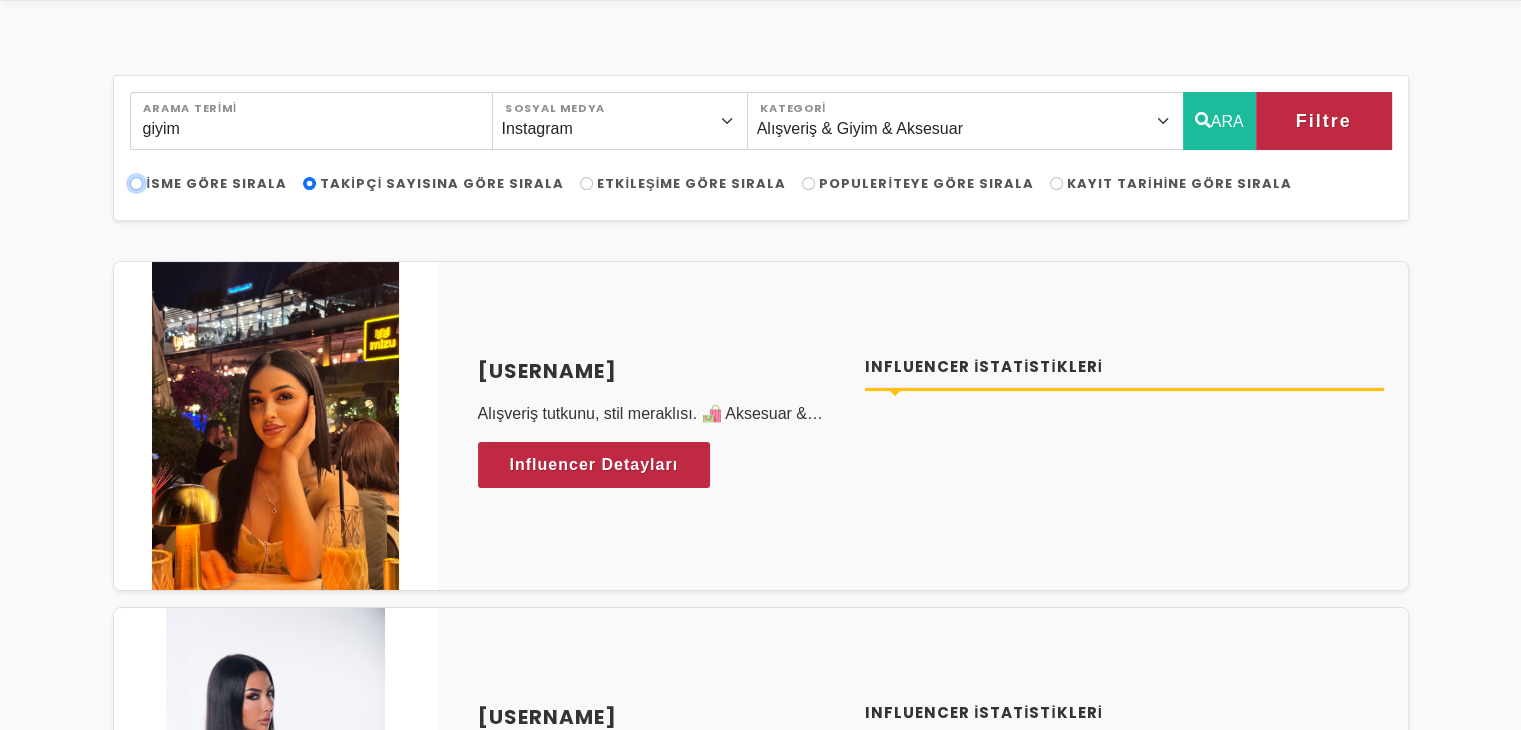 click on "İsme Göre Sırala" at bounding box center [136, 183] 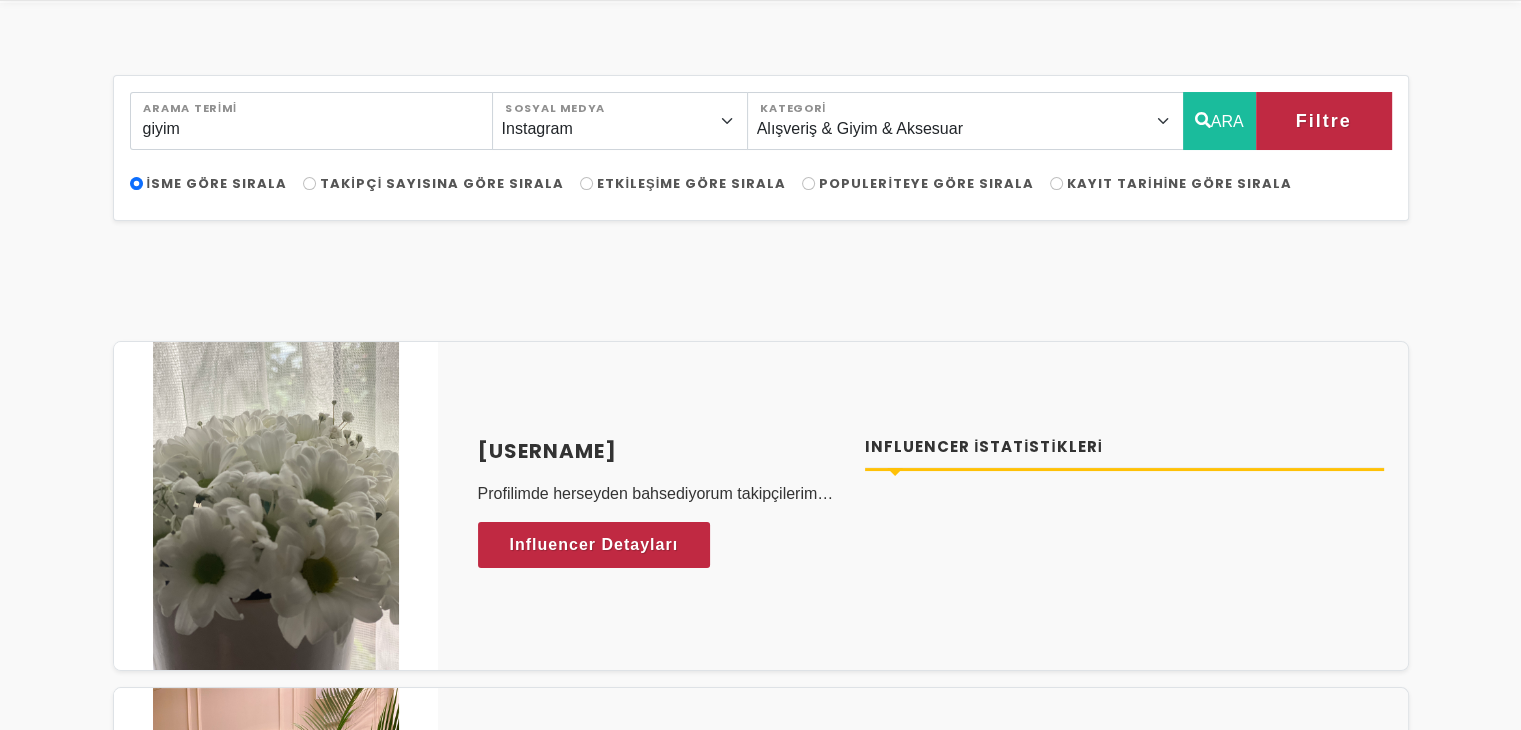click on "Takipçi Sayısına Göre Sırala" at bounding box center [442, 183] 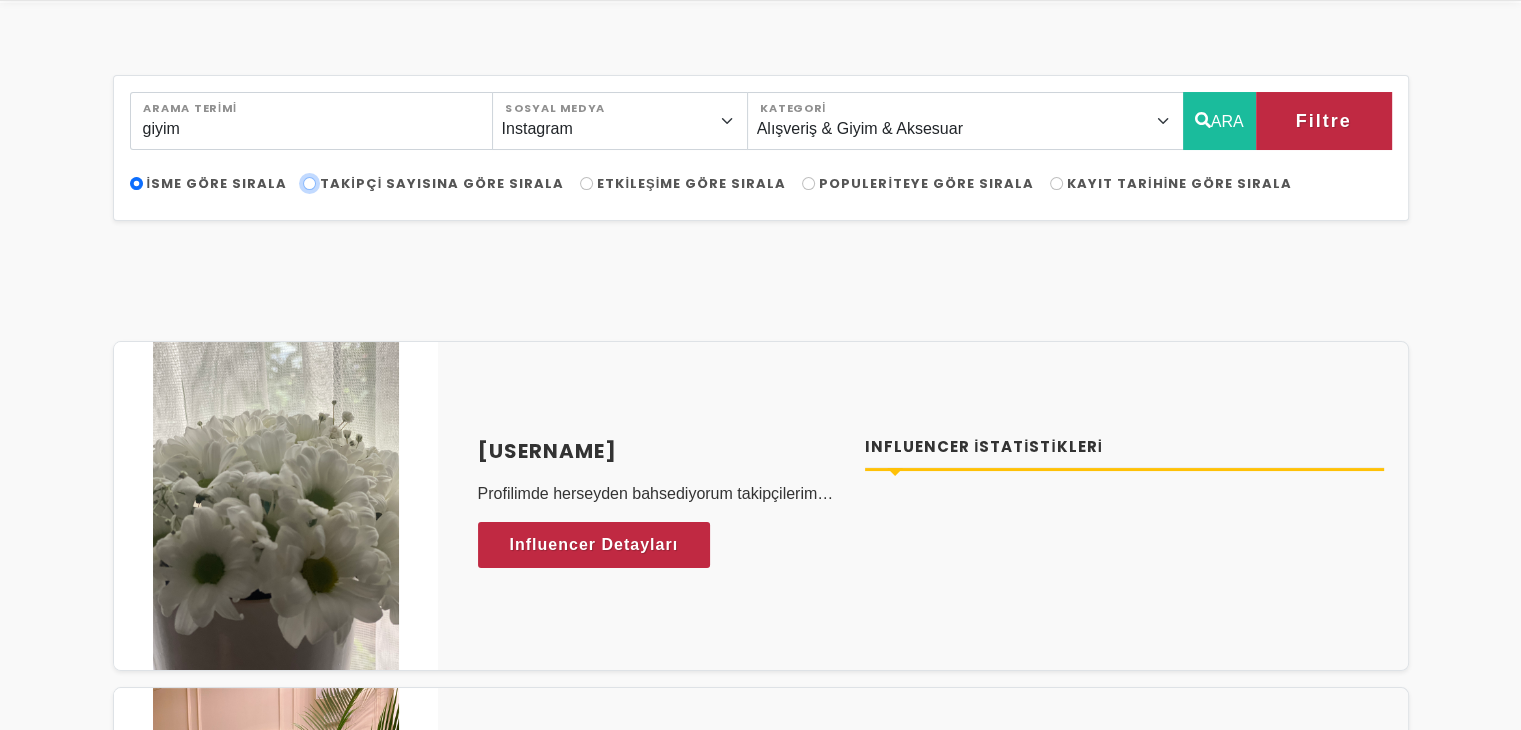 click on "Takipçi Sayısına Göre Sırala" at bounding box center [309, 183] 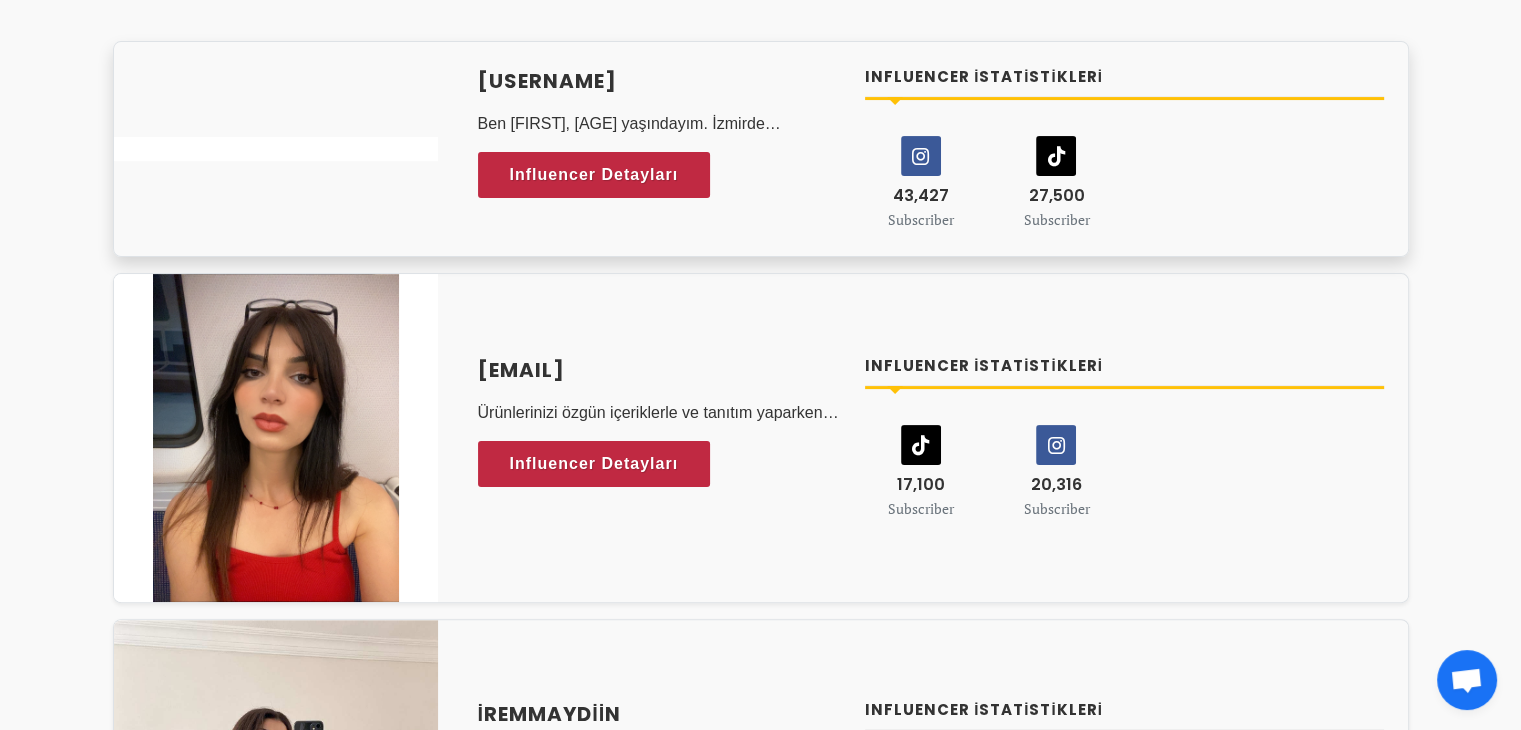 scroll, scrollTop: 0, scrollLeft: 0, axis: both 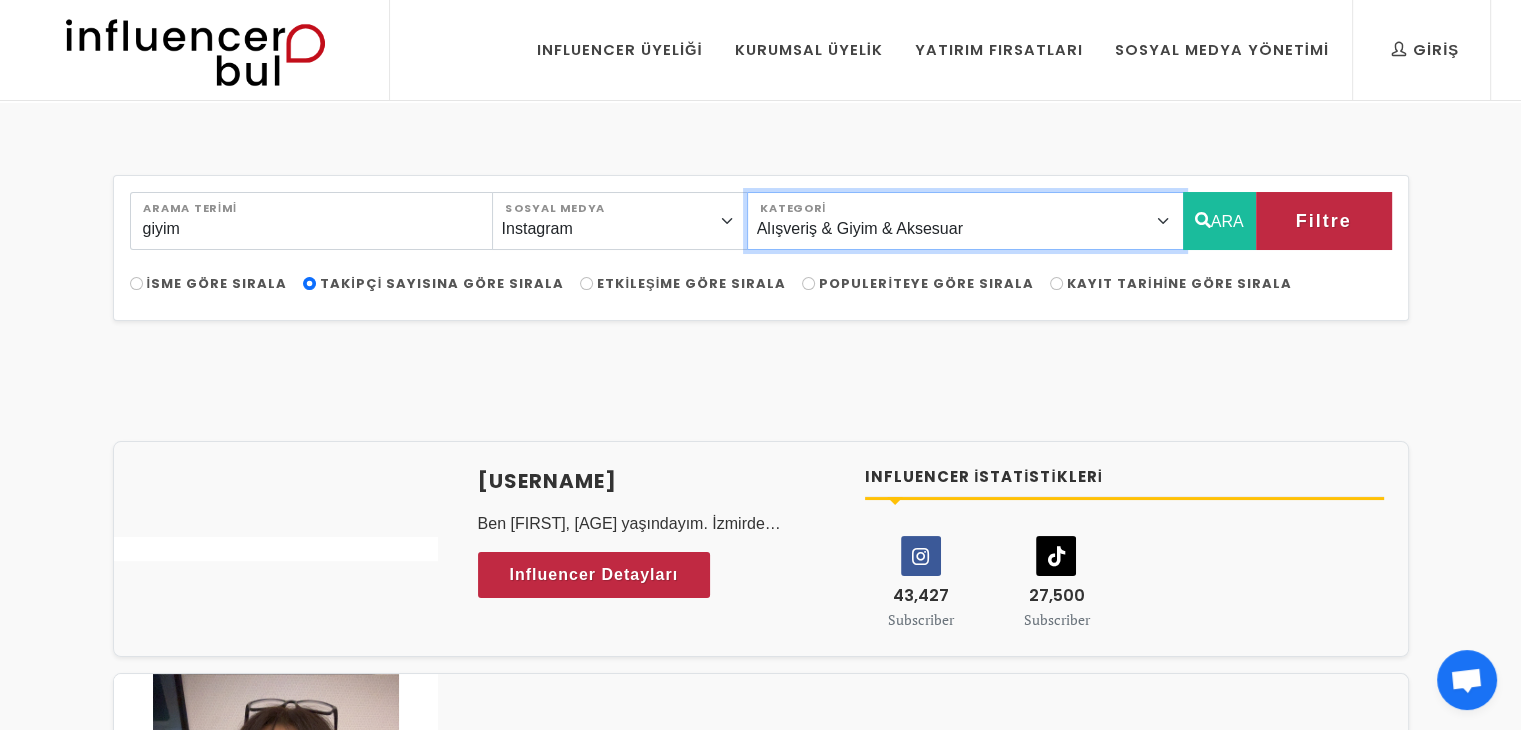 click on "Önerilen Influencerlar
Aile & Çocuk & Ebeveyn
Alışveriş & Giyim & Aksesuar
Araba & Motorsiklet
Astroloji
Bahçe
Bilim
Dans
Doğa & Macera
Eğitim
Eğlence & Yaşam
Ekonomi & Finans & Borsa & Kripto
Emlak & İnşaat
Estetik & Güzellik
Ev & Dekorasyon & Mobilya
Felsefe
Fitnes & Yoga
Fotoğraf
Gezi & Seyahat
Haber & Basın & Yayın
Hayvanlar
Hobi & Deneyim
İlişkiler
İş & Kurumsal
Kişisel Gelişim
Kitap & Yazar
Komik
Kültür & Sanat
Magazin
Makyaj & Saç
Mimarlık
Moda
Müzik
Oyun - Gaming
Psikoloji
Sağlık & Beslenme
Sinema & Film & Dizi
Siyaset
Sohbet
Sosyal Medya & Dijital Pazarlama
Spor" at bounding box center [965, 221] 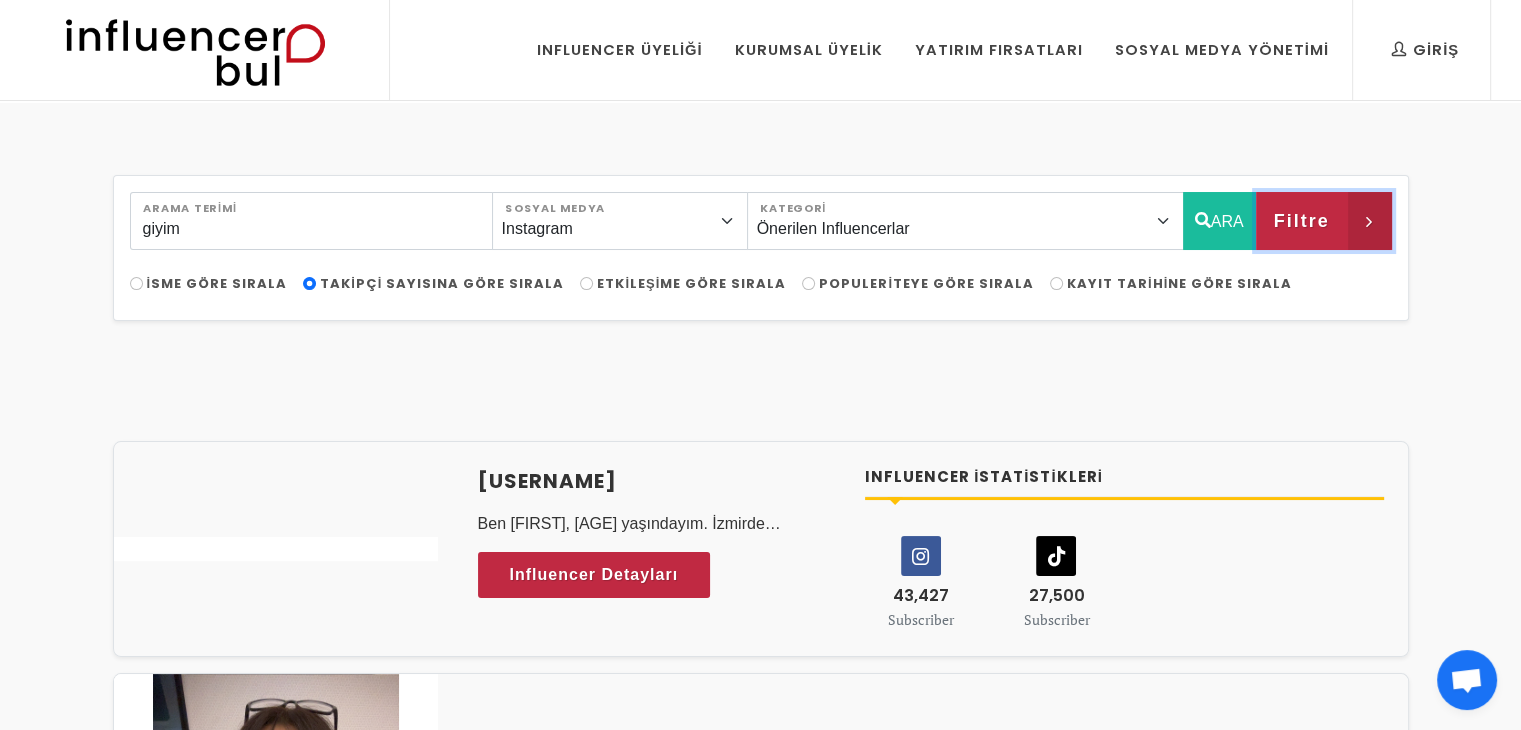 click on "Filtre" at bounding box center (1302, 221) 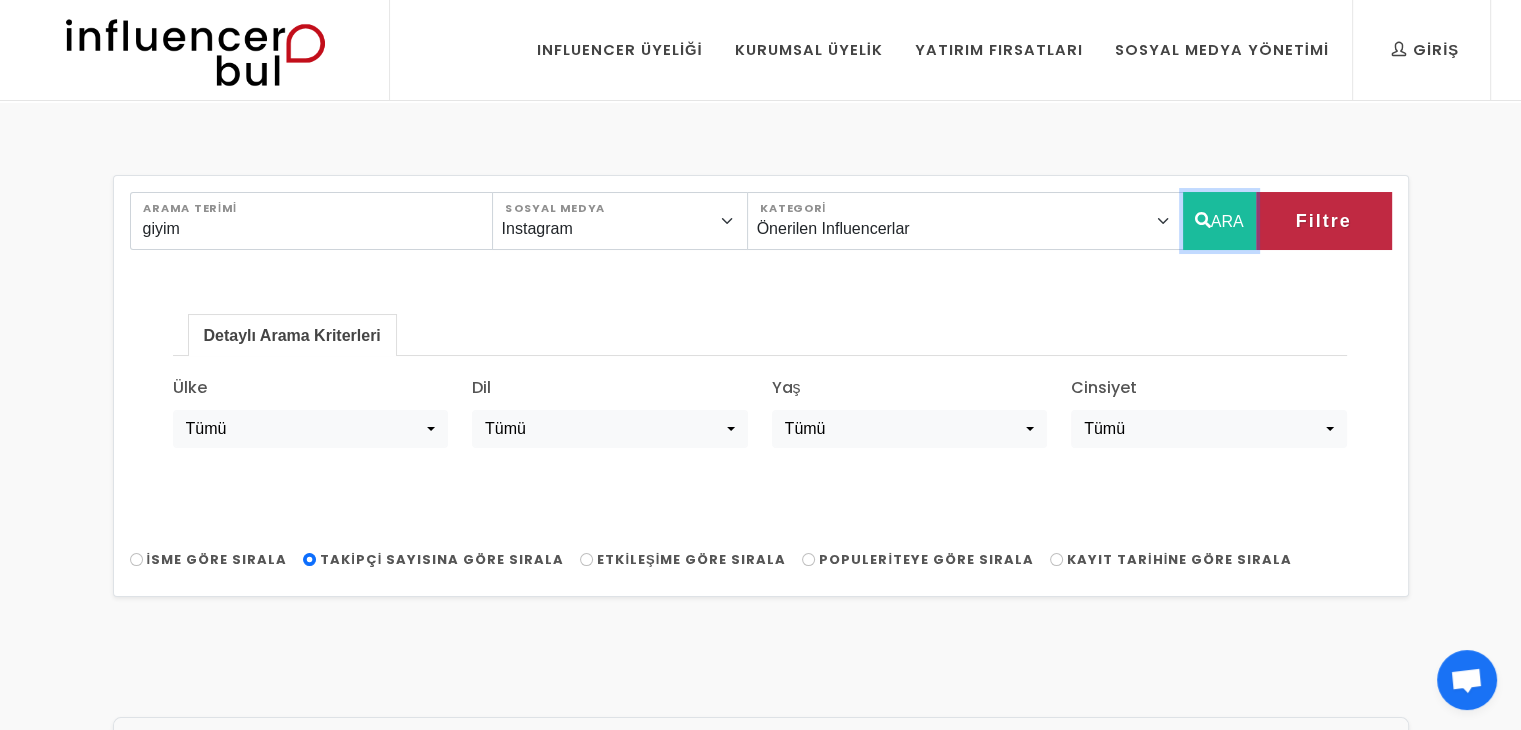 click on "ARA" at bounding box center [1219, 221] 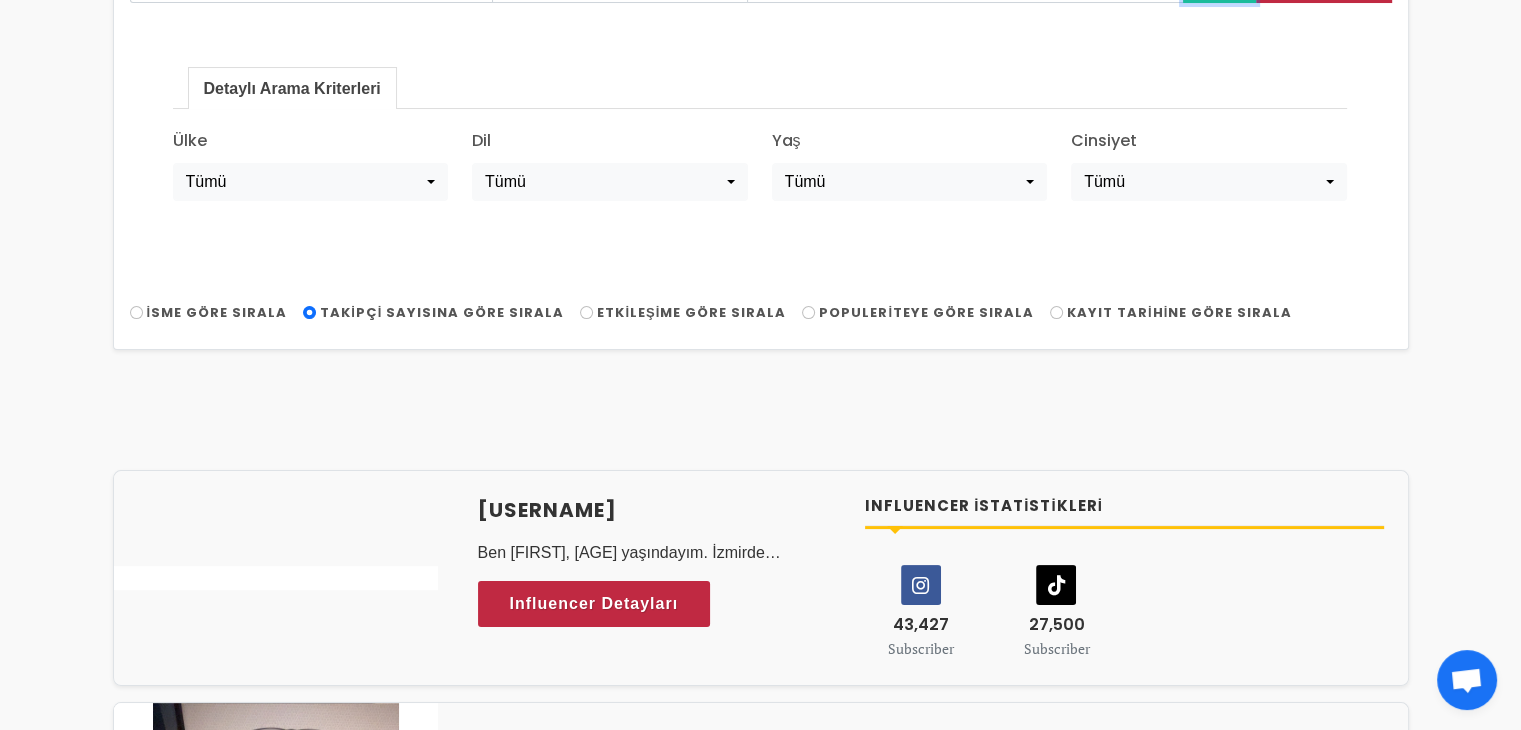 scroll, scrollTop: 300, scrollLeft: 0, axis: vertical 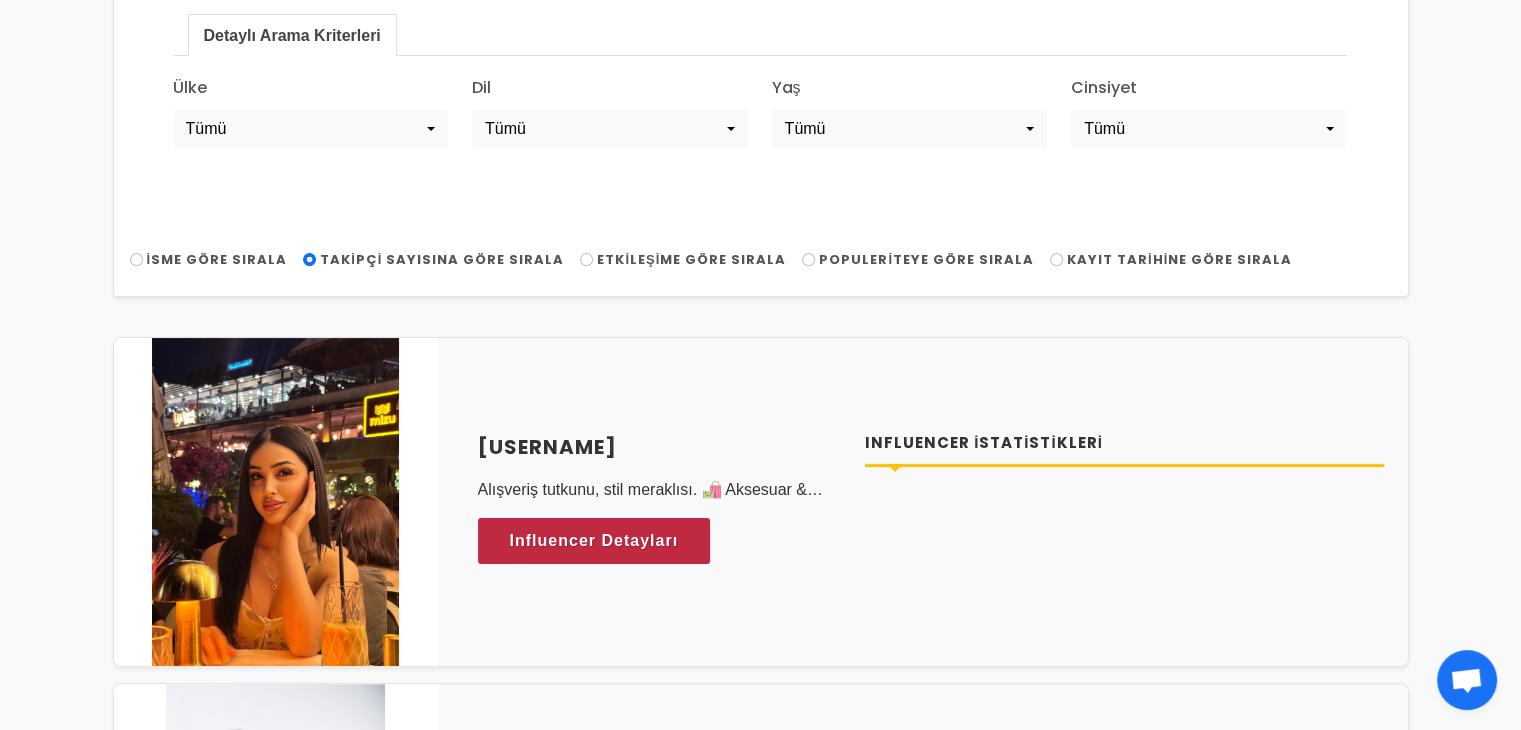 drag, startPoint x: 679, startPoint y: 523, endPoint x: 751, endPoint y: 308, distance: 226.73553 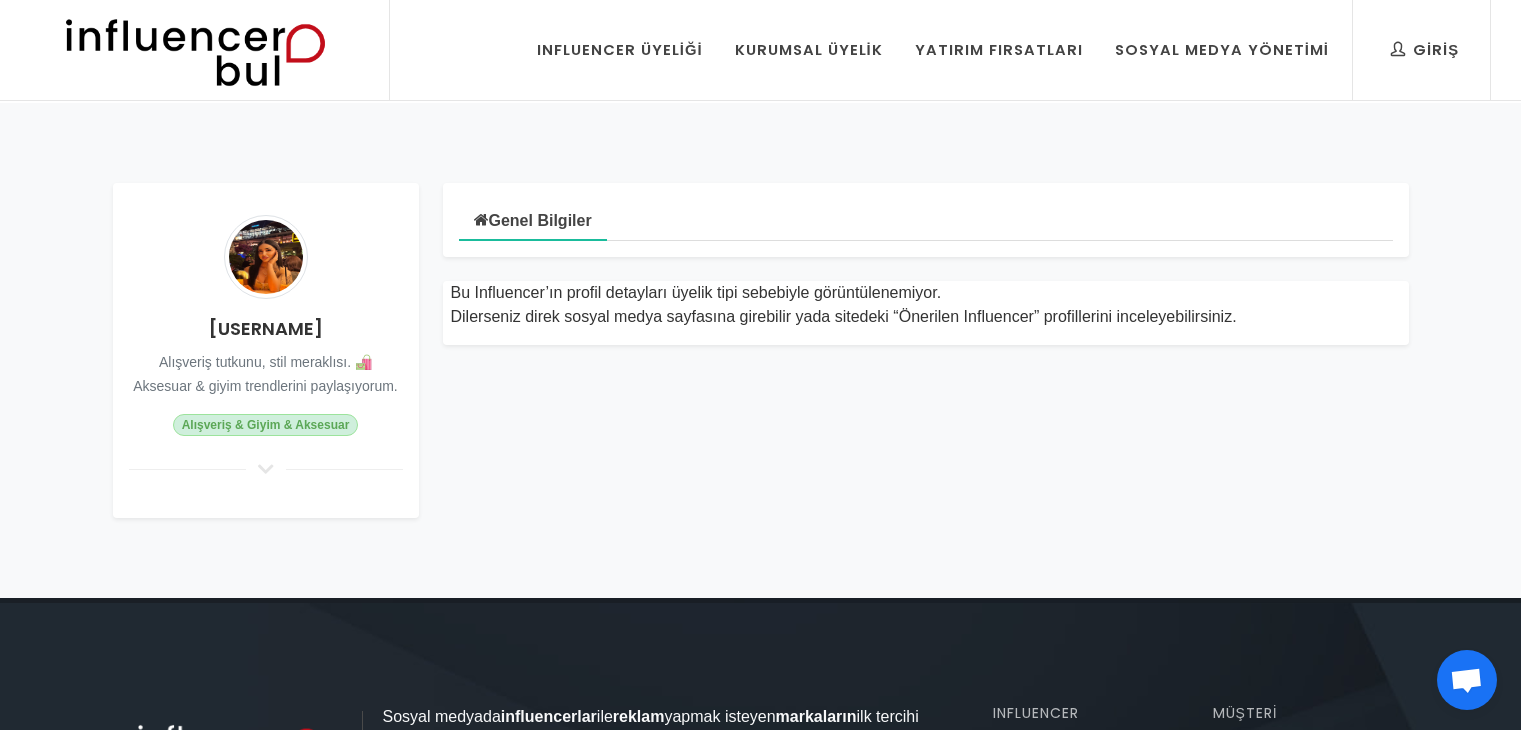 scroll, scrollTop: 0, scrollLeft: 0, axis: both 